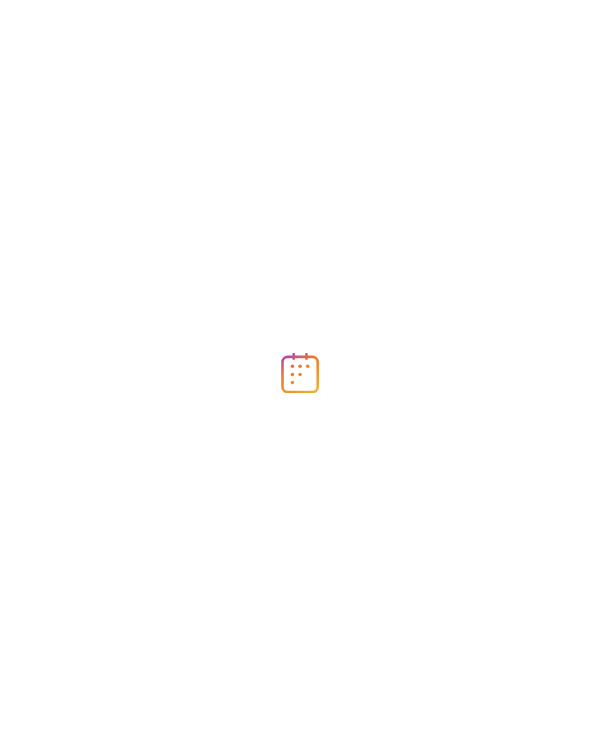 scroll, scrollTop: 0, scrollLeft: 0, axis: both 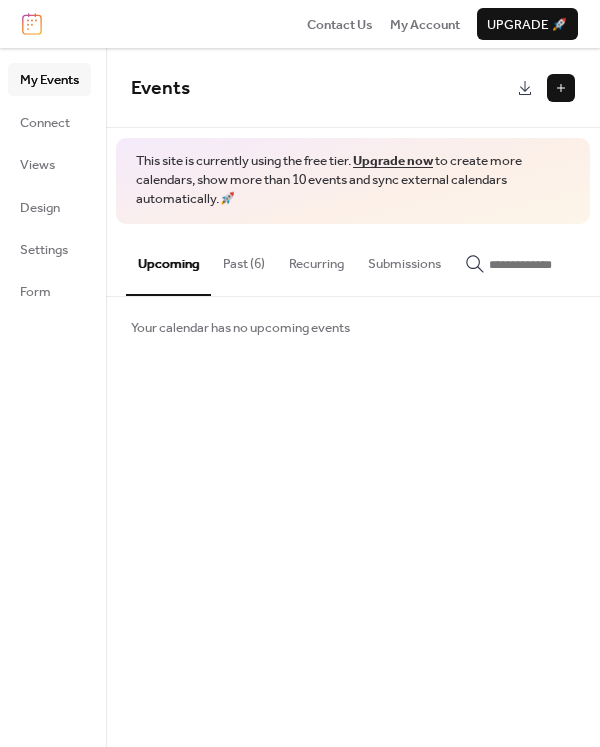 click at bounding box center (561, 88) 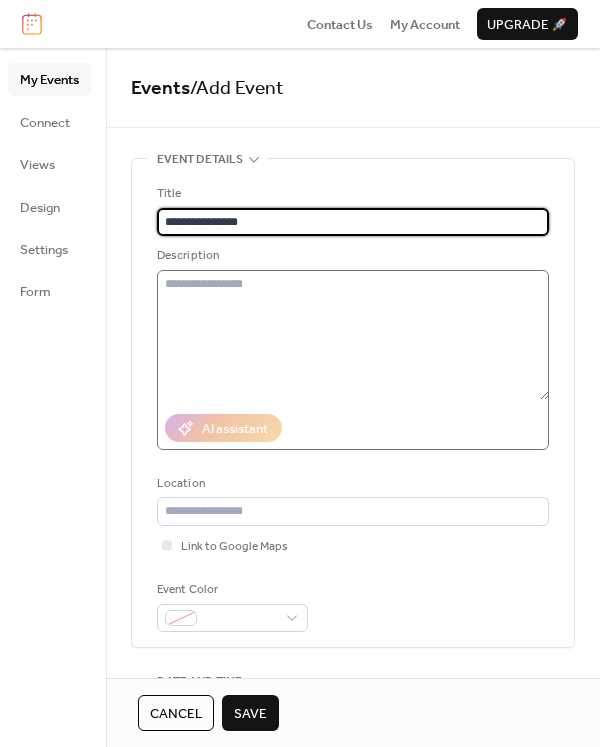 type on "**********" 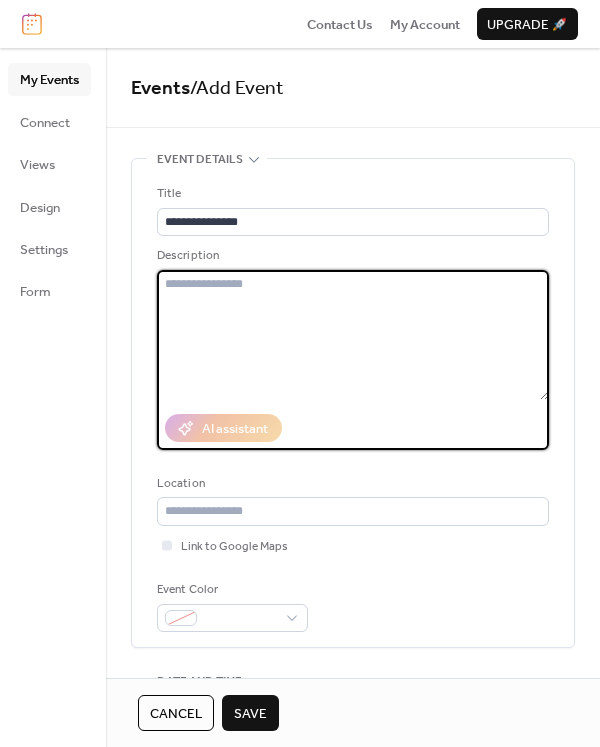 click at bounding box center (353, 335) 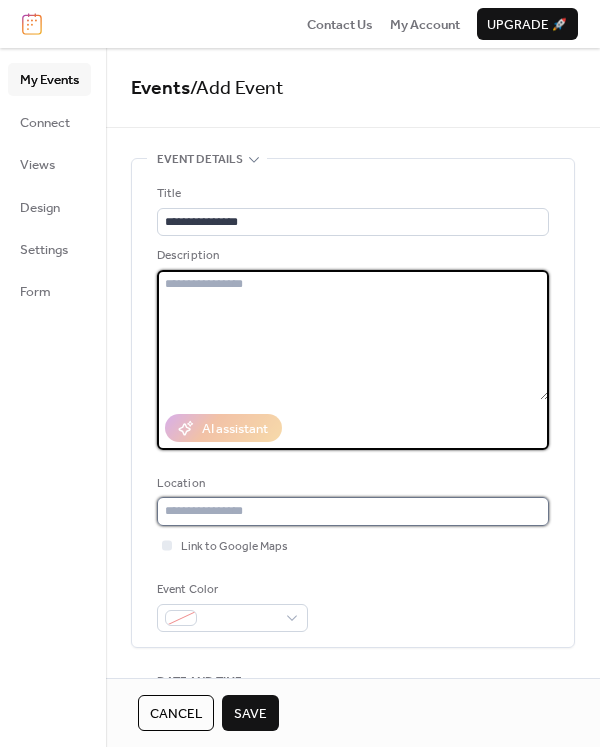 click at bounding box center (353, 511) 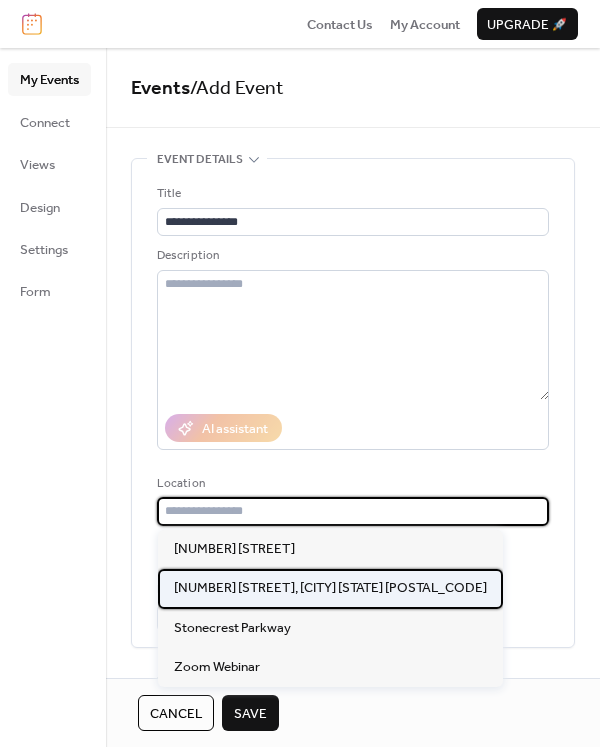 click on "3206 N. Shepherd Drive, Houston TX 77018" at bounding box center [330, 588] 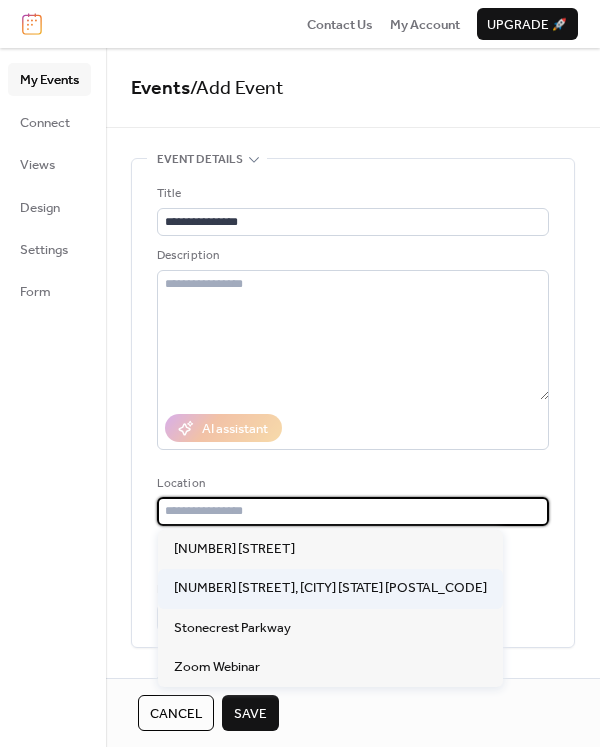 type on "**********" 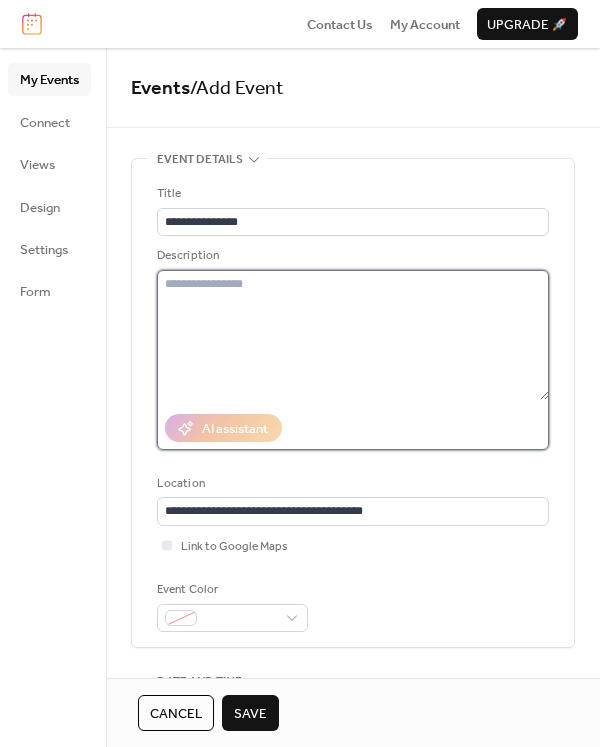 drag, startPoint x: 183, startPoint y: 299, endPoint x: 184, endPoint y: 272, distance: 27.018513 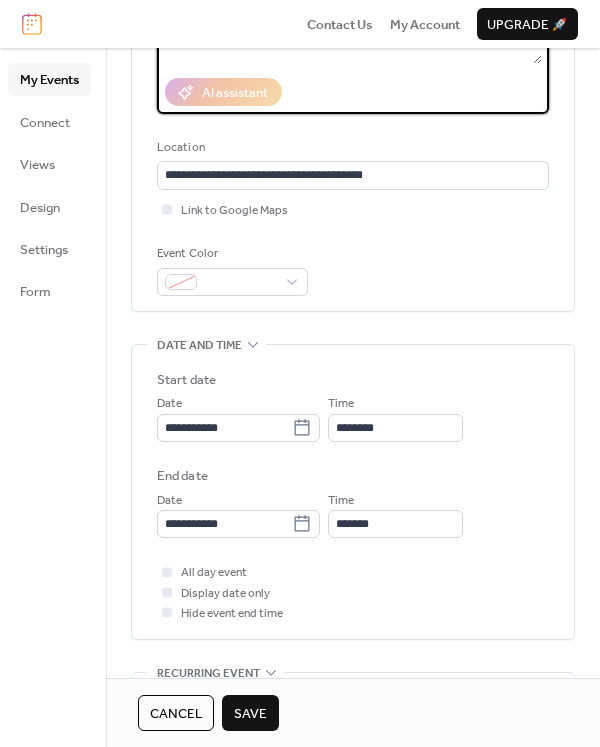 scroll, scrollTop: 368, scrollLeft: 0, axis: vertical 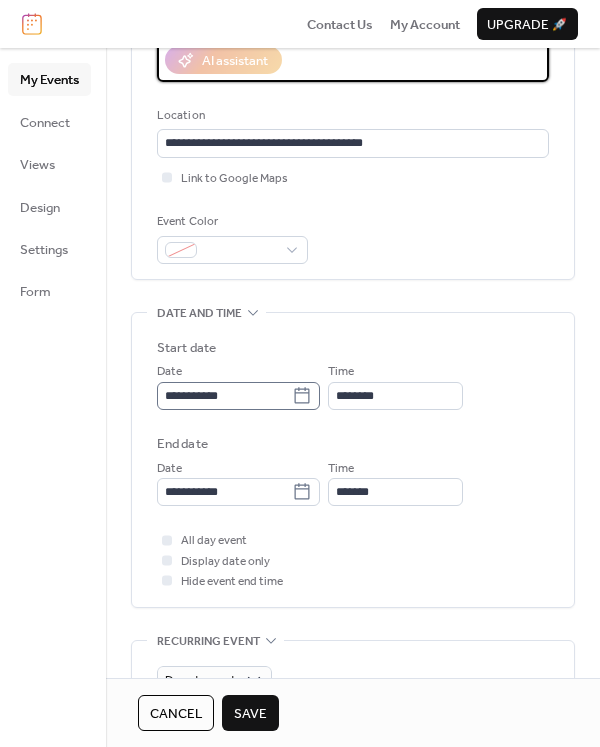 type on "**********" 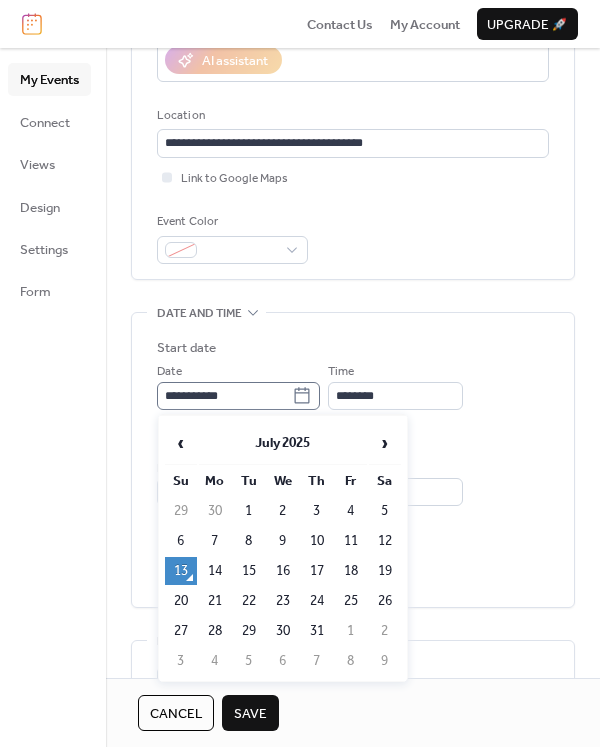 click 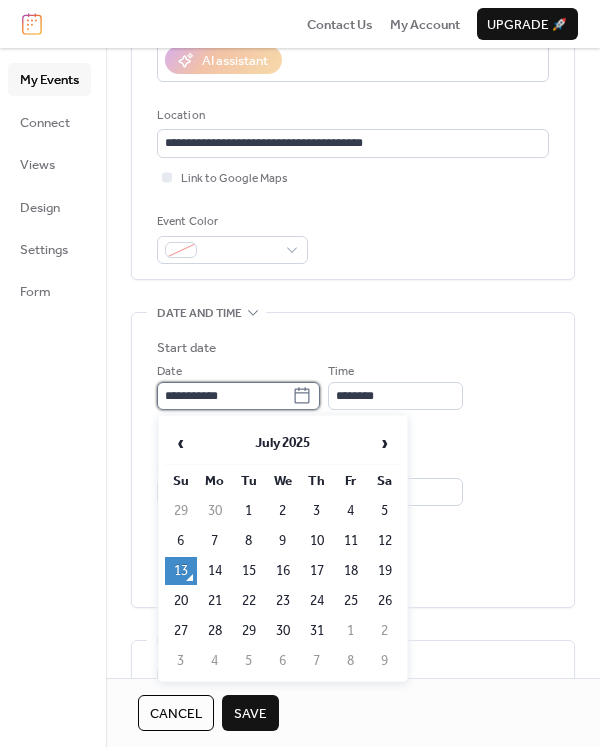 click on "**********" at bounding box center [224, 396] 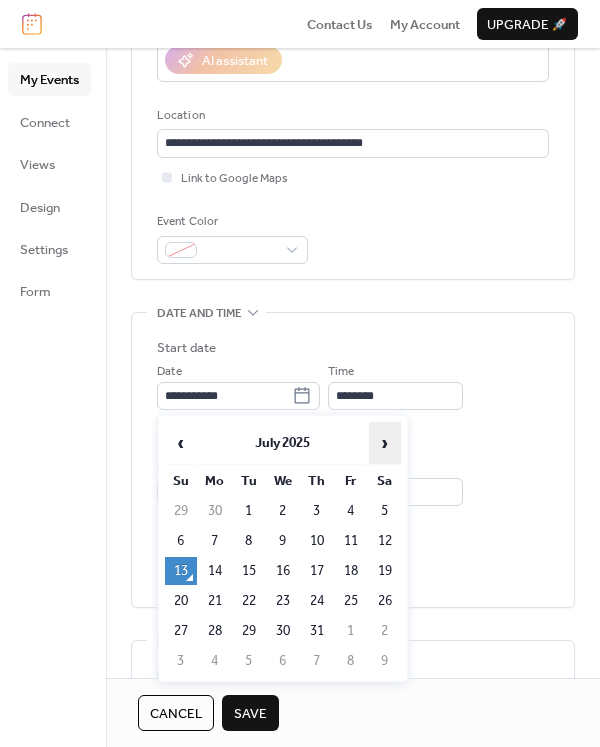 click on "›" at bounding box center [385, 443] 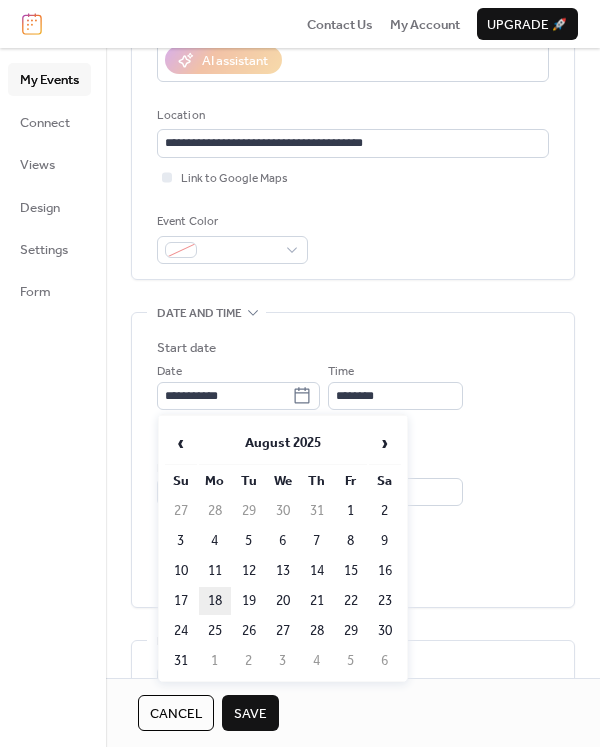 click on "18" at bounding box center [215, 601] 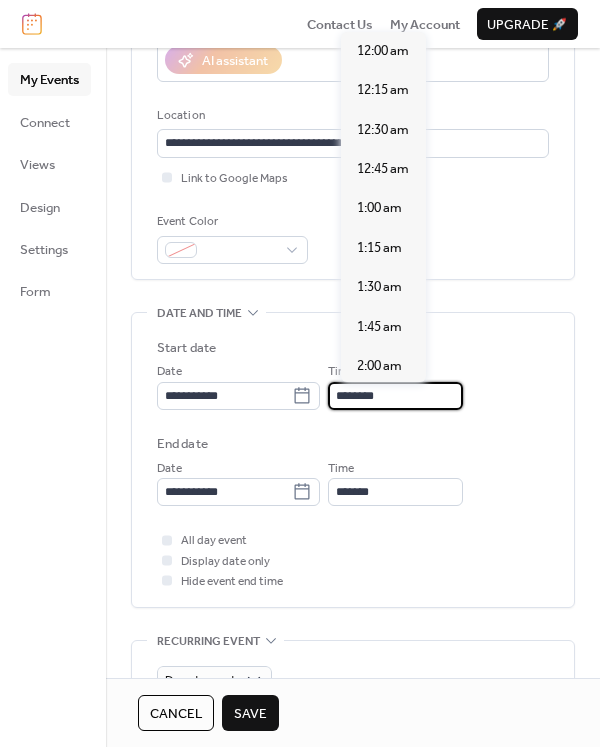 click on "********" at bounding box center (395, 396) 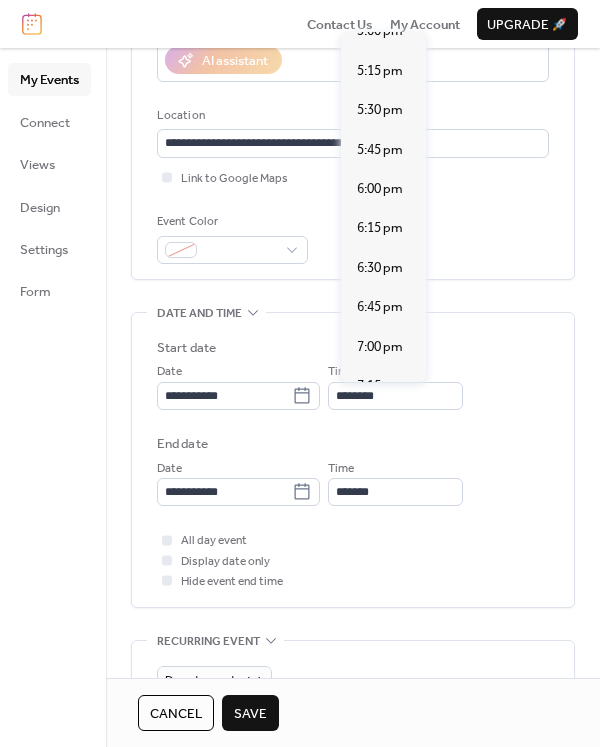 scroll, scrollTop: 2742, scrollLeft: 0, axis: vertical 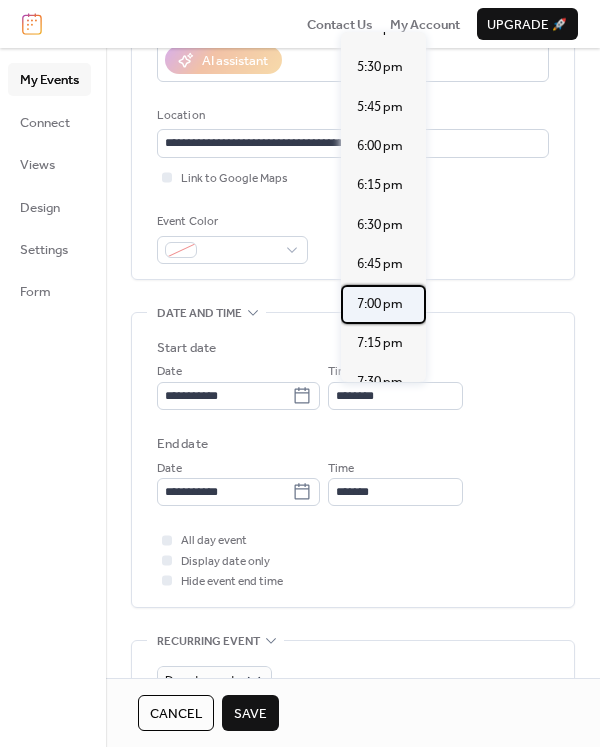 click on "7:00 pm" at bounding box center [380, 304] 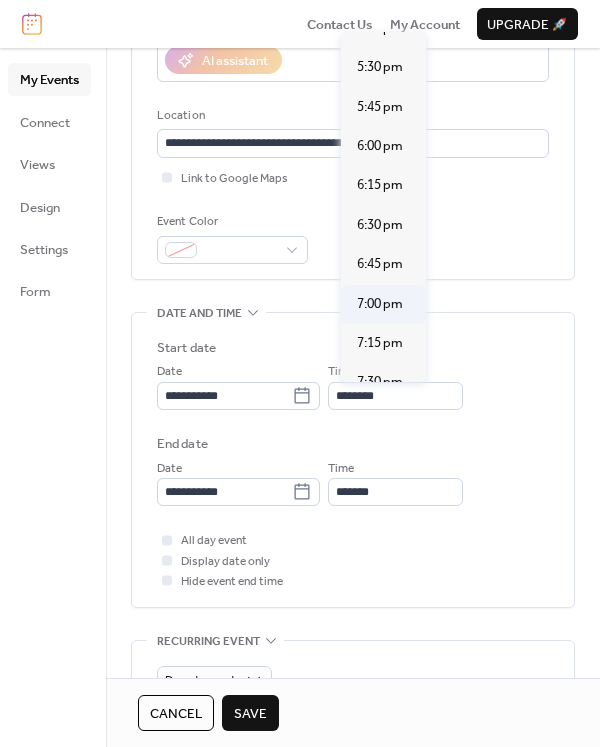 type on "*******" 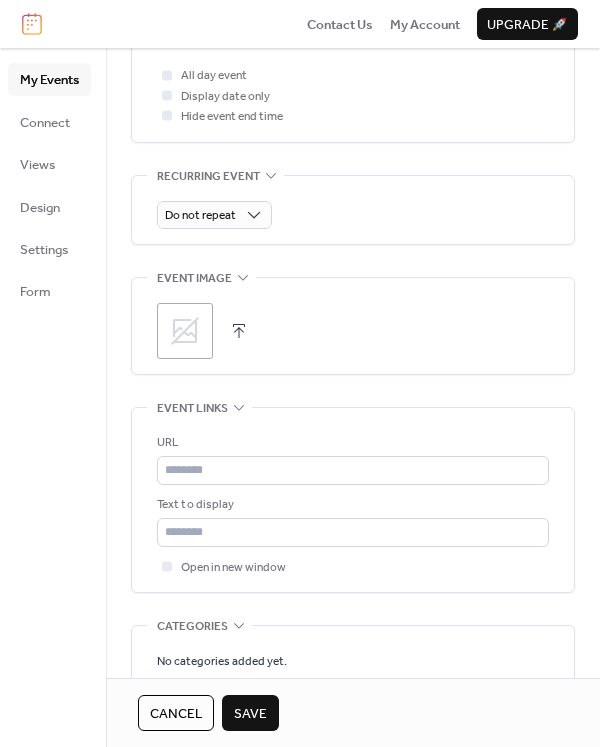 scroll, scrollTop: 830, scrollLeft: 0, axis: vertical 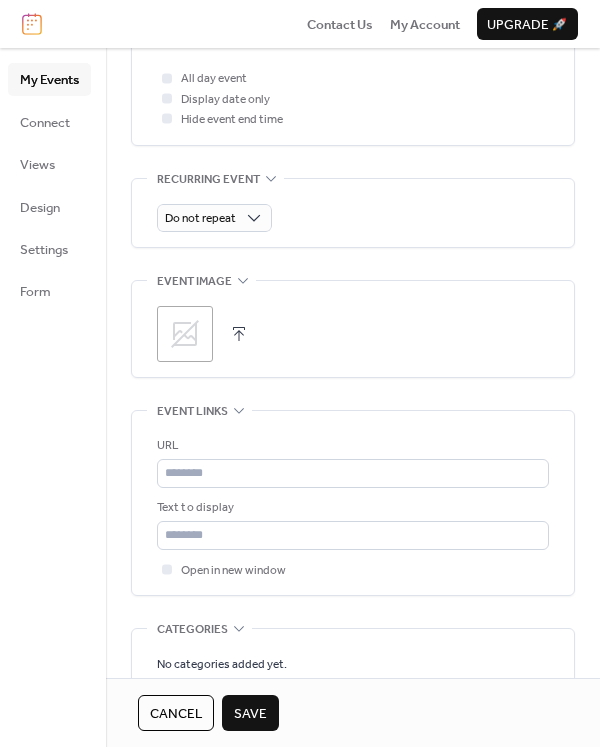click 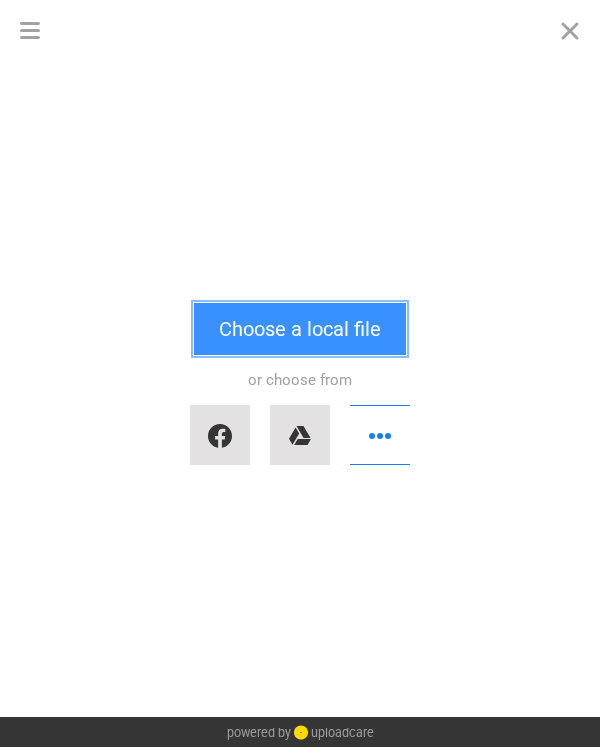 click on "Choose a local file" at bounding box center [300, 329] 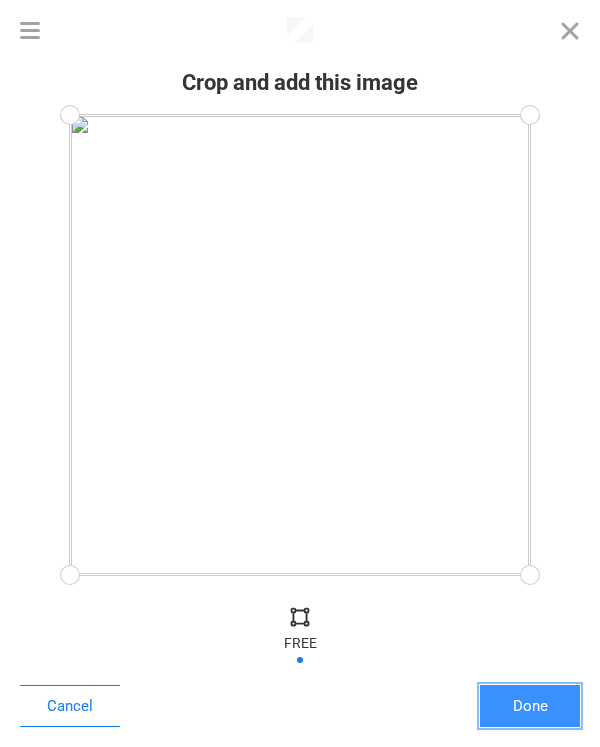 click on "Done" at bounding box center [530, 706] 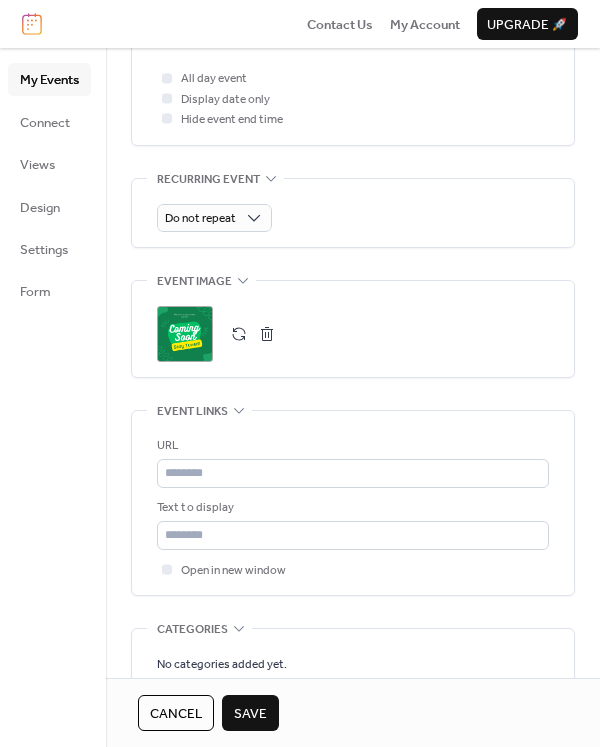 click on "Save" at bounding box center [250, 714] 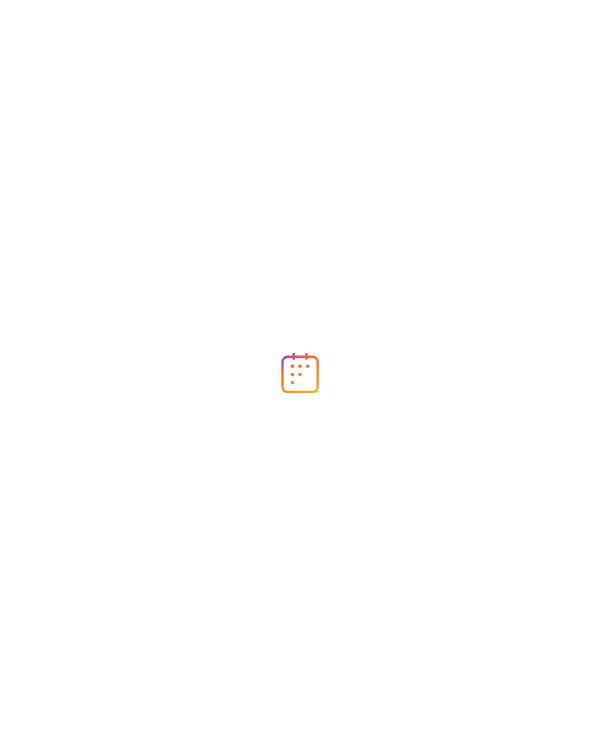 scroll, scrollTop: 0, scrollLeft: 0, axis: both 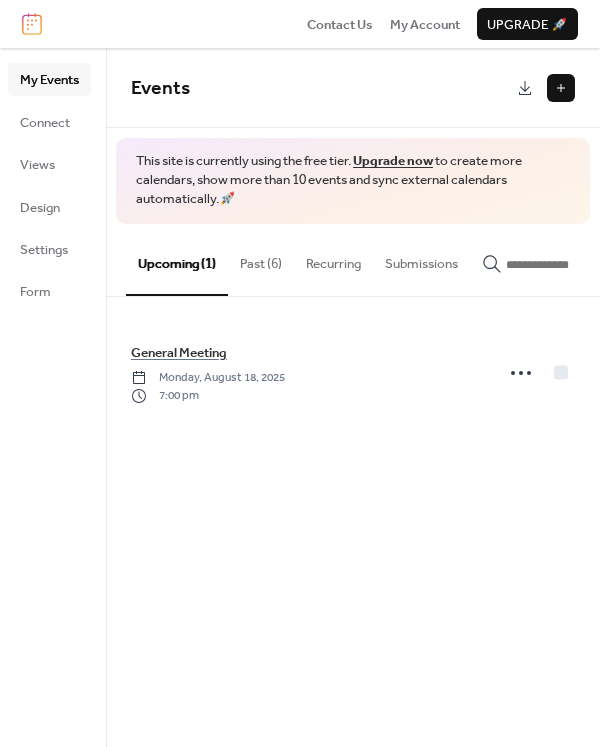 click at bounding box center [561, 88] 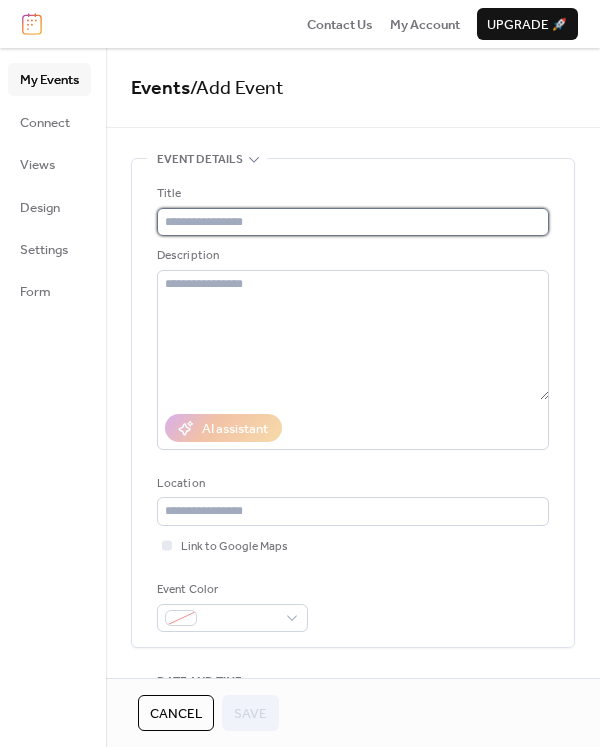 click at bounding box center [353, 222] 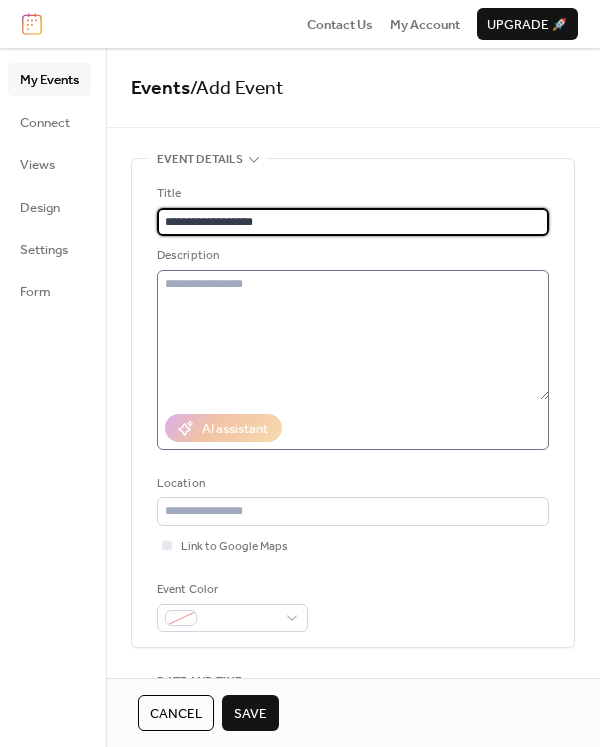 type on "**********" 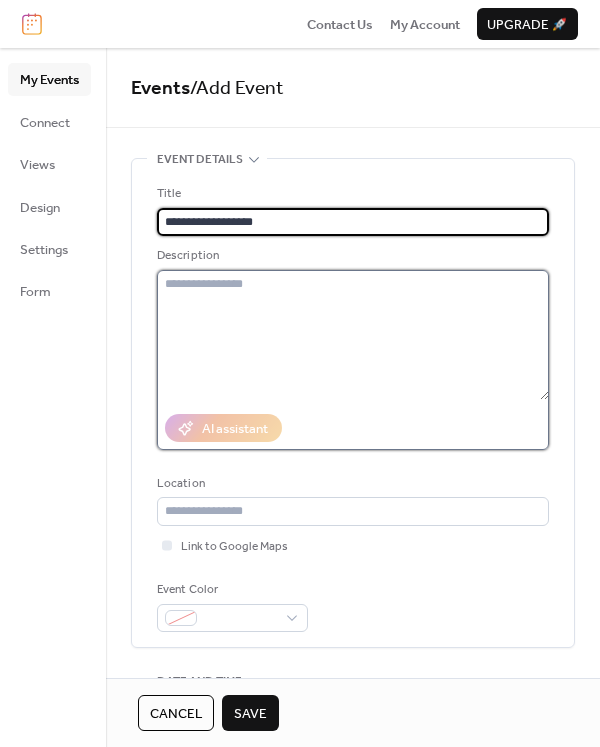 click at bounding box center (353, 335) 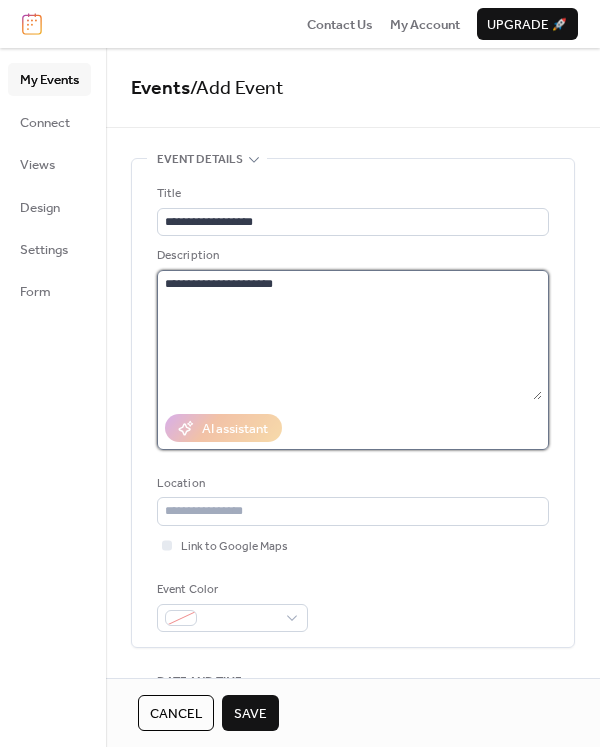 click on "**********" at bounding box center (349, 335) 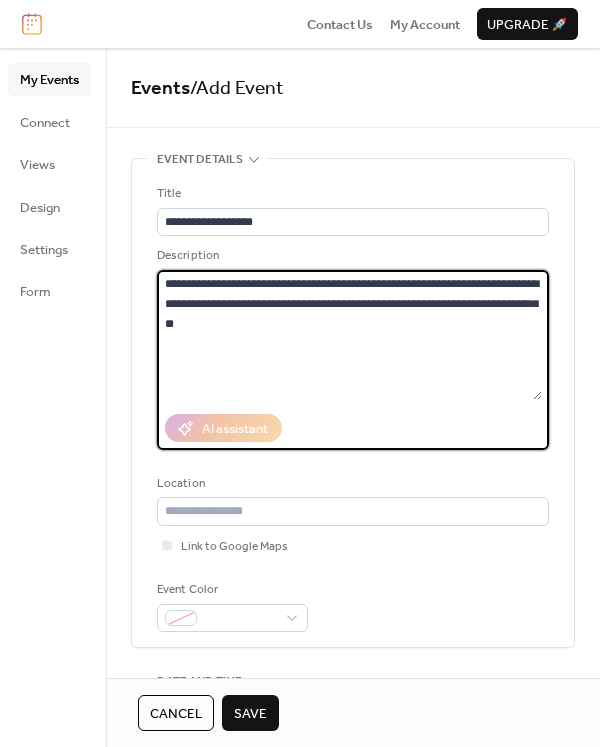 click on "**********" at bounding box center (349, 335) 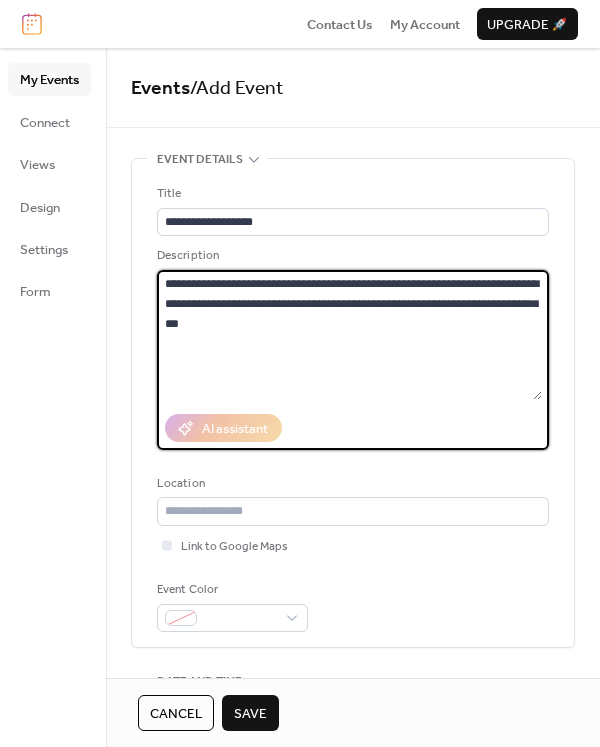 click on "**********" at bounding box center (349, 335) 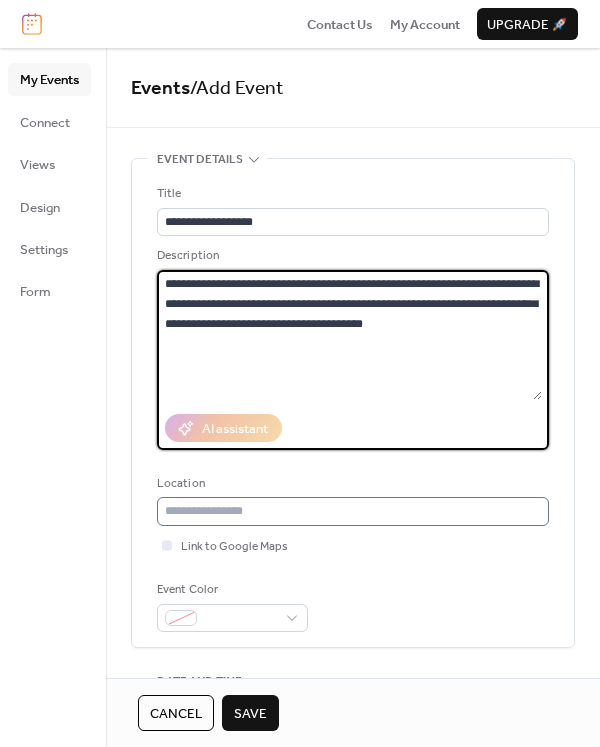 type on "**********" 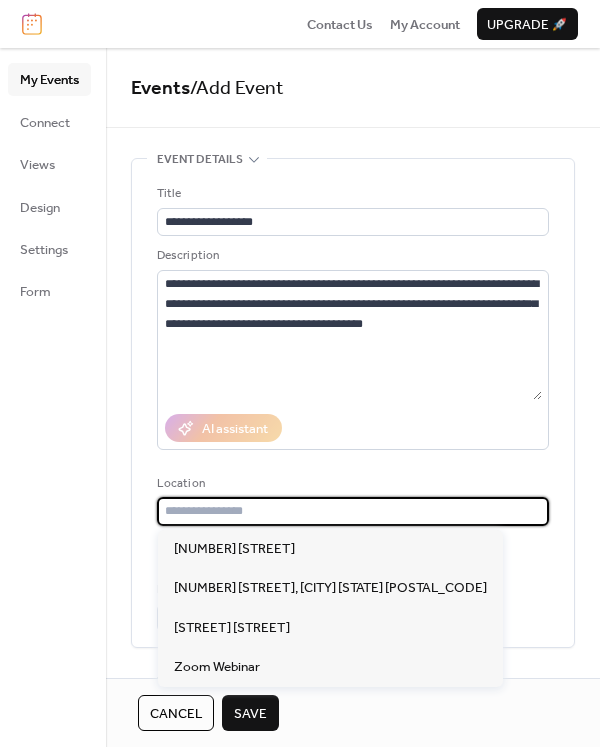 click at bounding box center (353, 511) 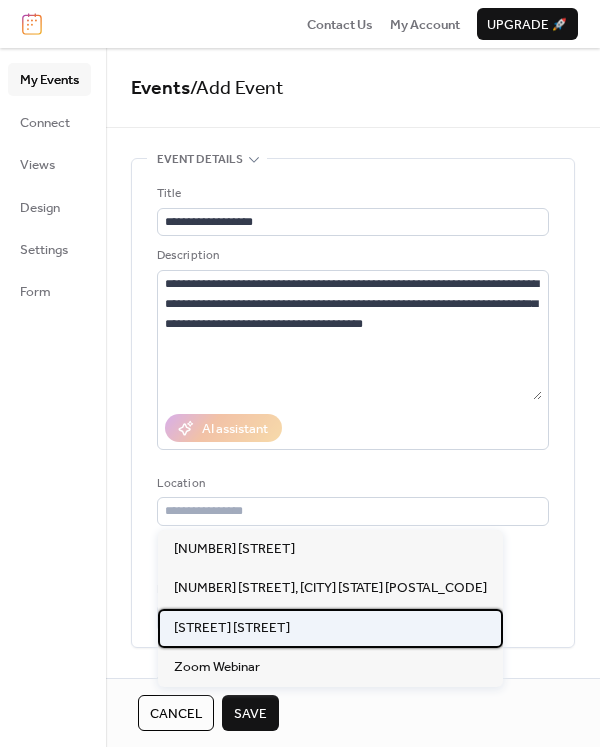 click on "Stonecrest Parkway" at bounding box center (232, 628) 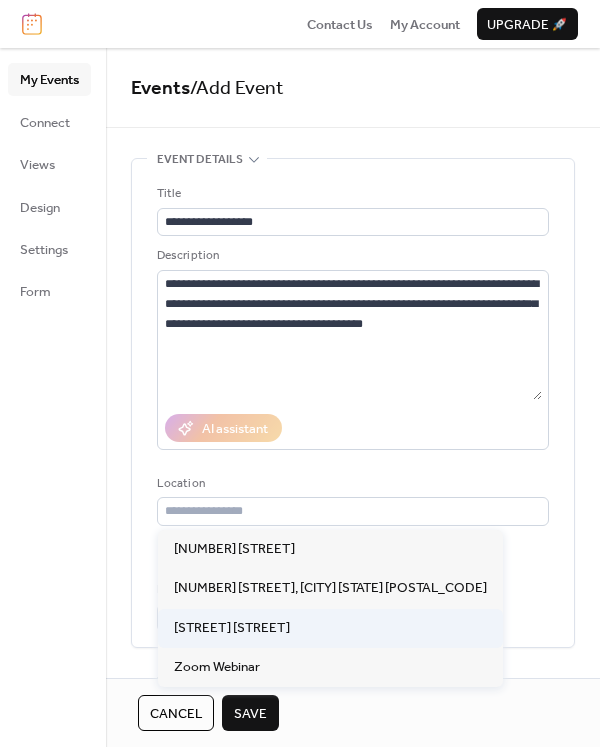type on "**********" 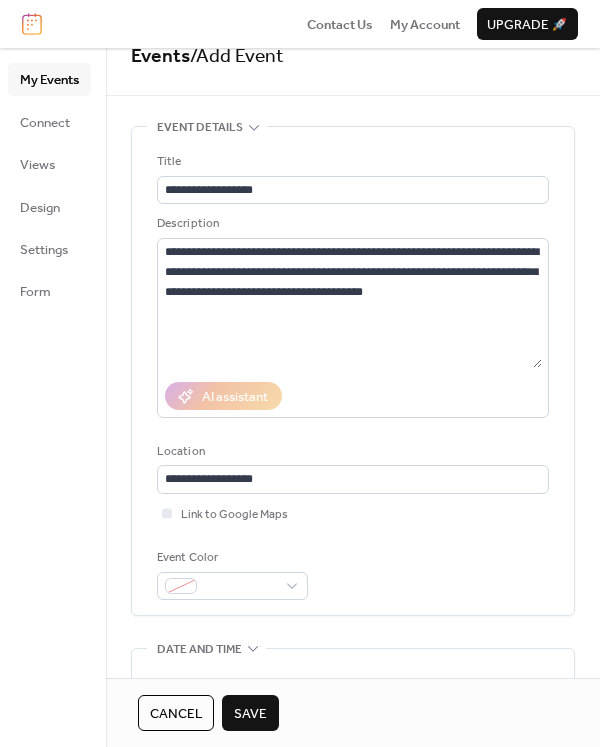 scroll, scrollTop: 51, scrollLeft: 0, axis: vertical 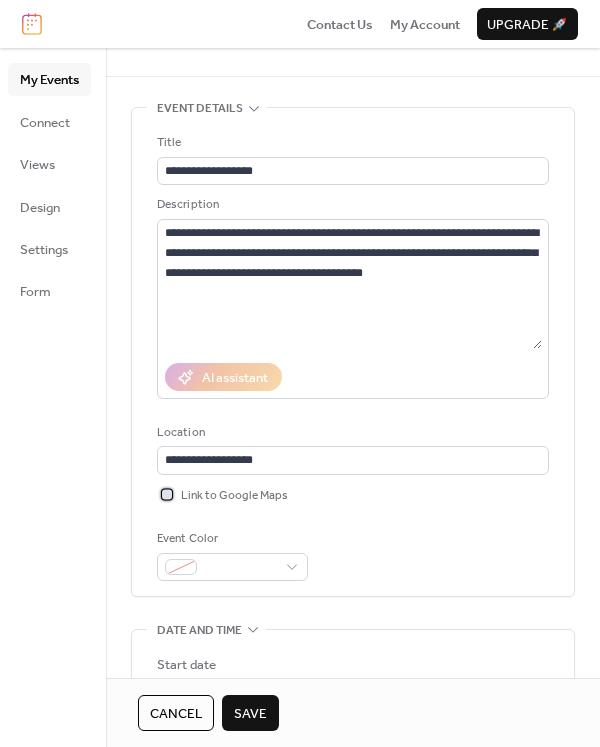 click at bounding box center (167, 494) 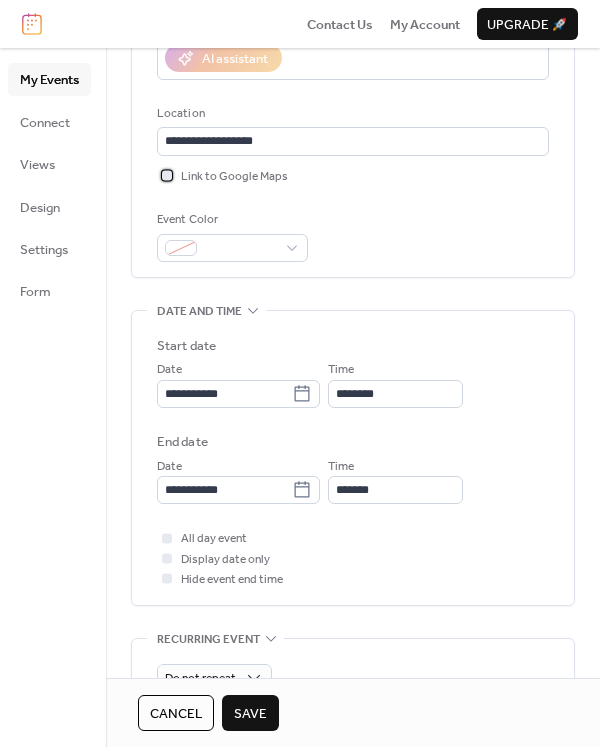 scroll, scrollTop: 444, scrollLeft: 0, axis: vertical 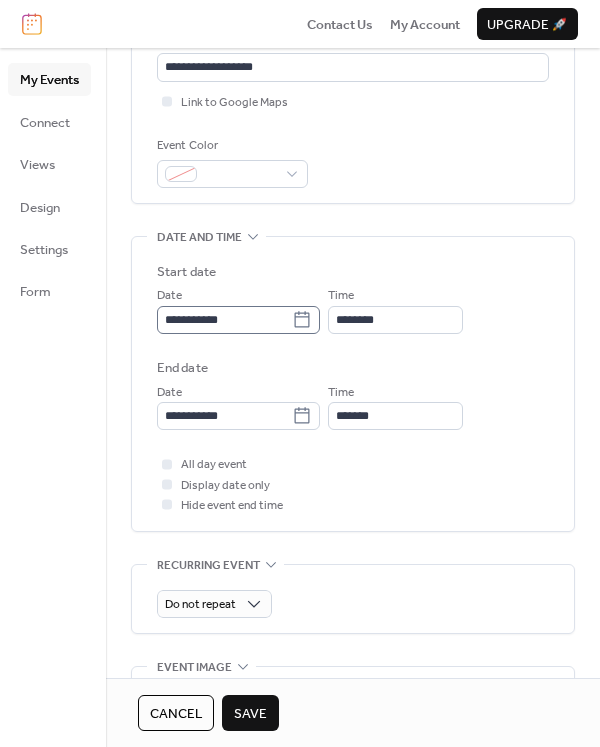 click 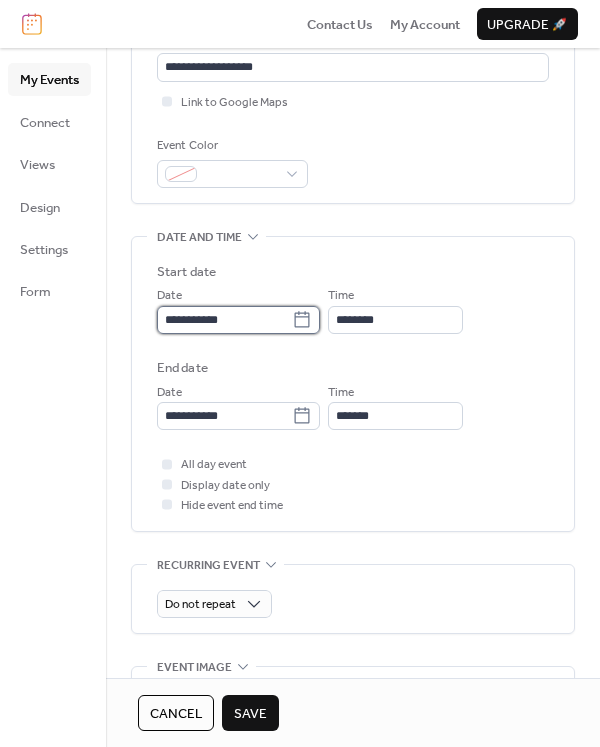 click on "**********" at bounding box center [224, 320] 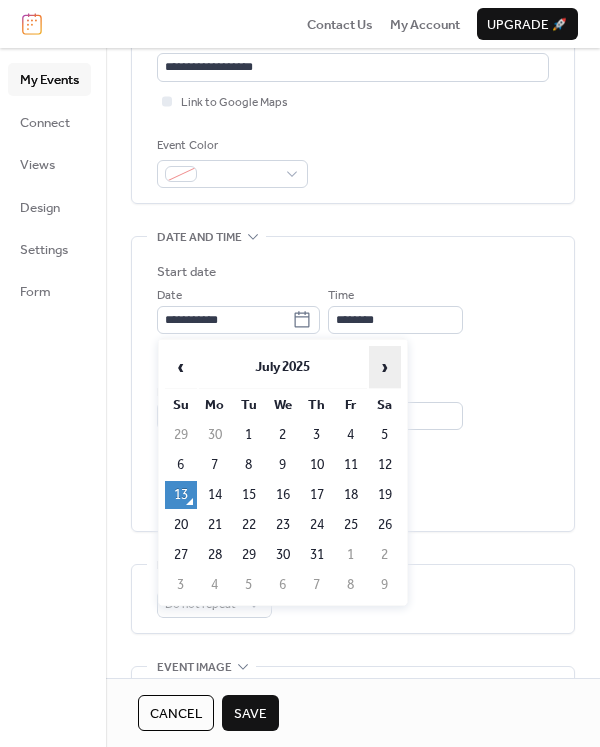 click on "›" at bounding box center (385, 367) 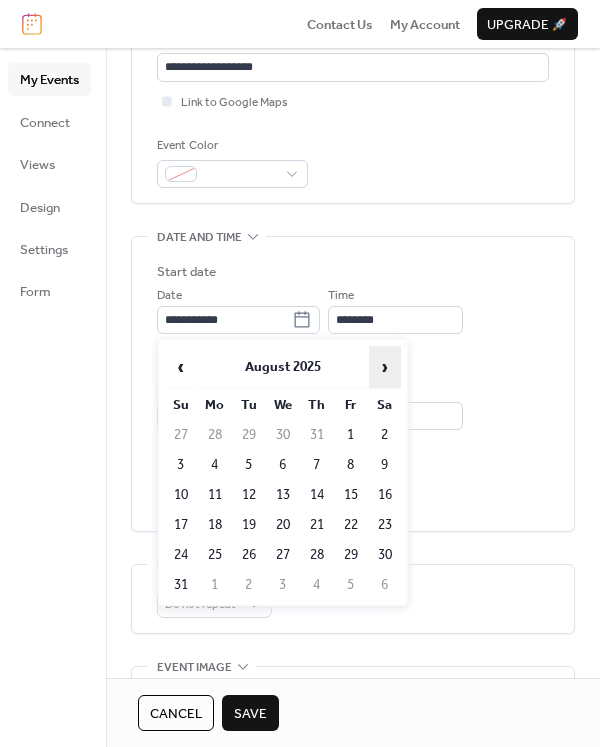 click on "›" at bounding box center [385, 367] 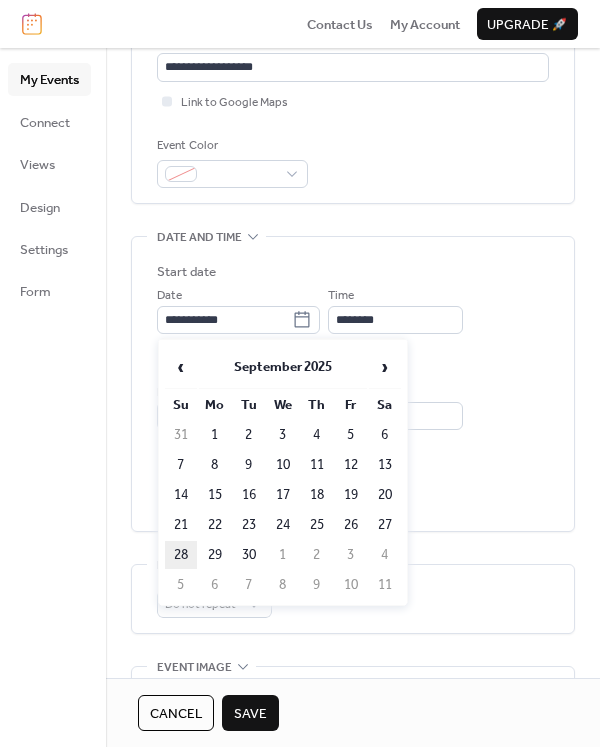click on "28" at bounding box center (181, 555) 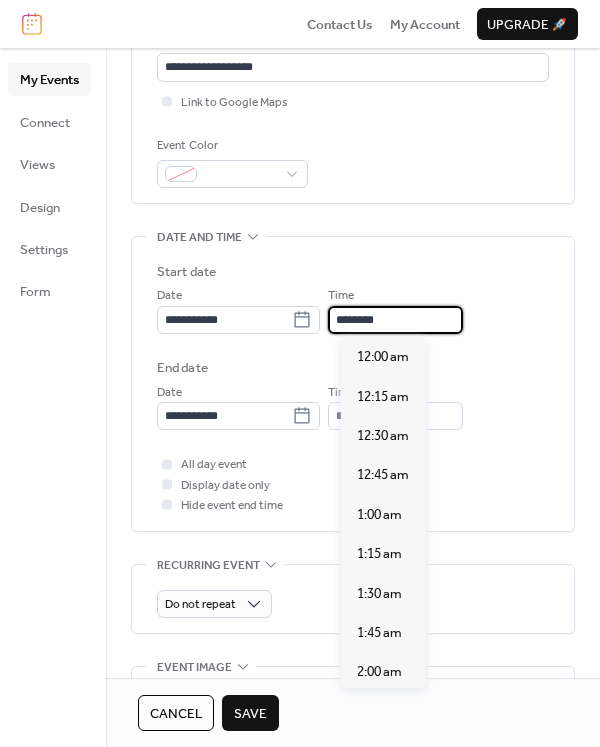 click on "********" at bounding box center (395, 320) 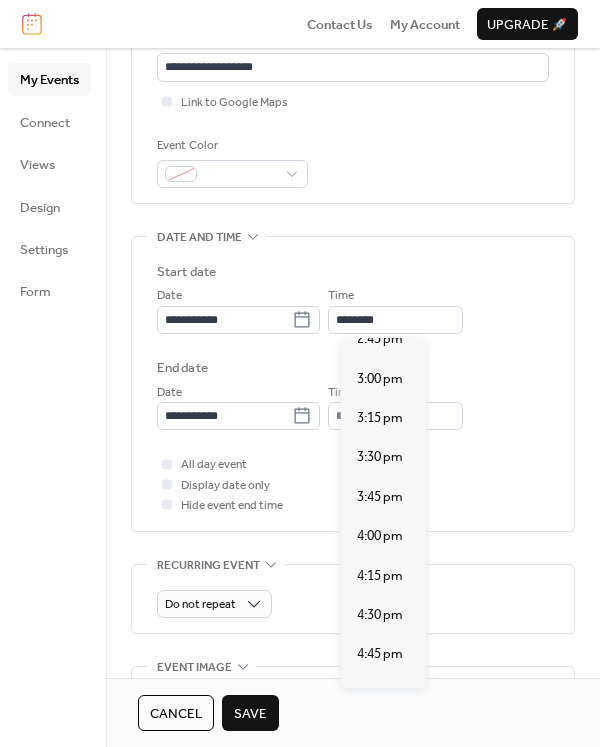 scroll, scrollTop: 2353, scrollLeft: 0, axis: vertical 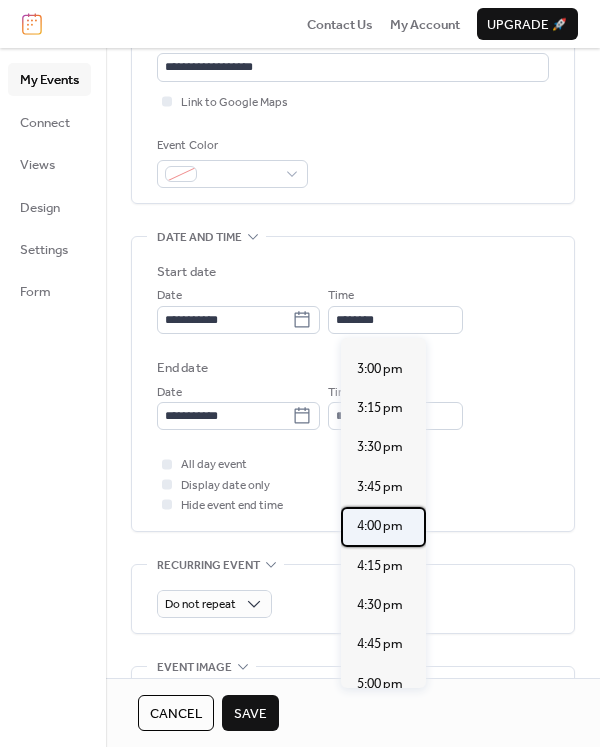 click on "4:00 pm" at bounding box center [383, 526] 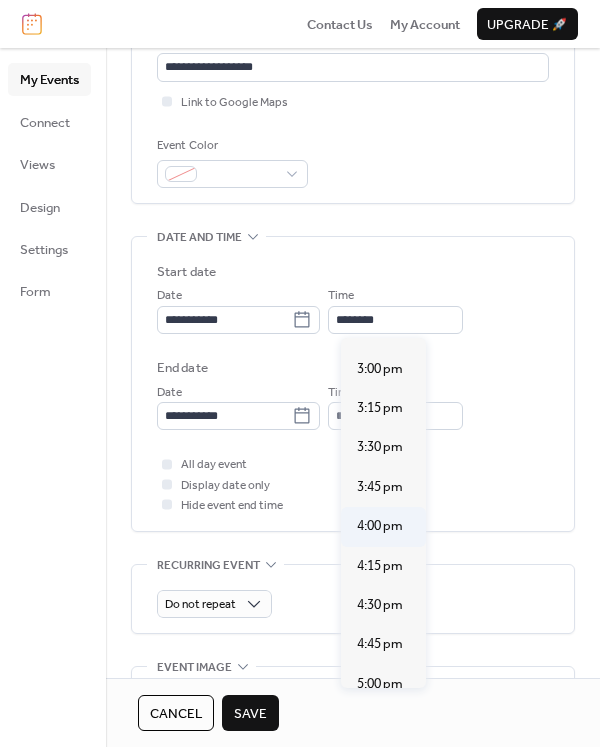 type on "*******" 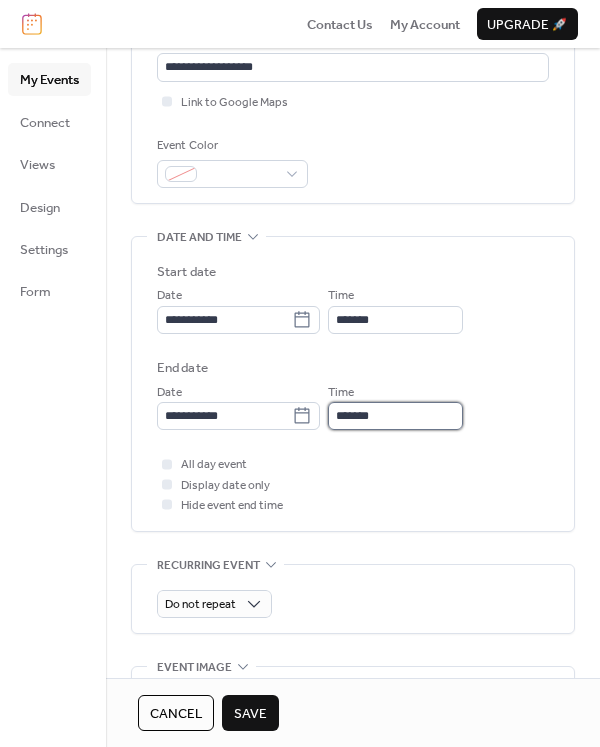 click on "*******" at bounding box center (395, 416) 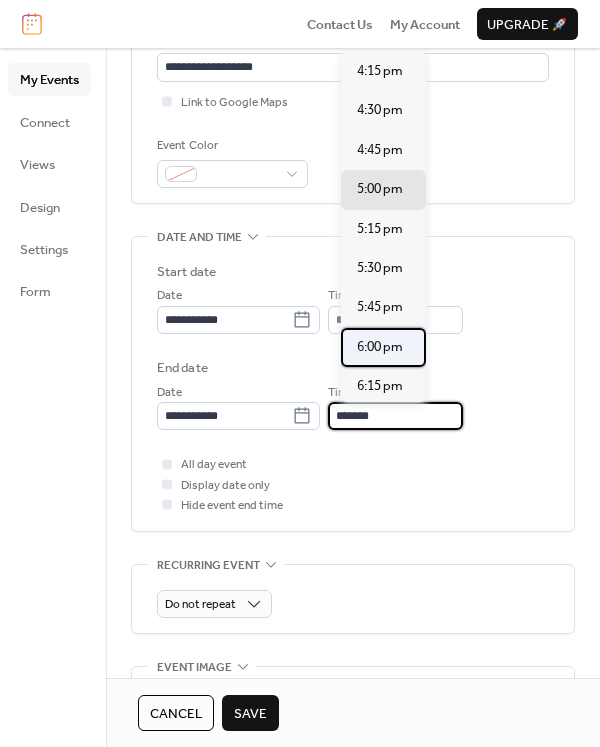 click on "6:00 pm" at bounding box center [380, 347] 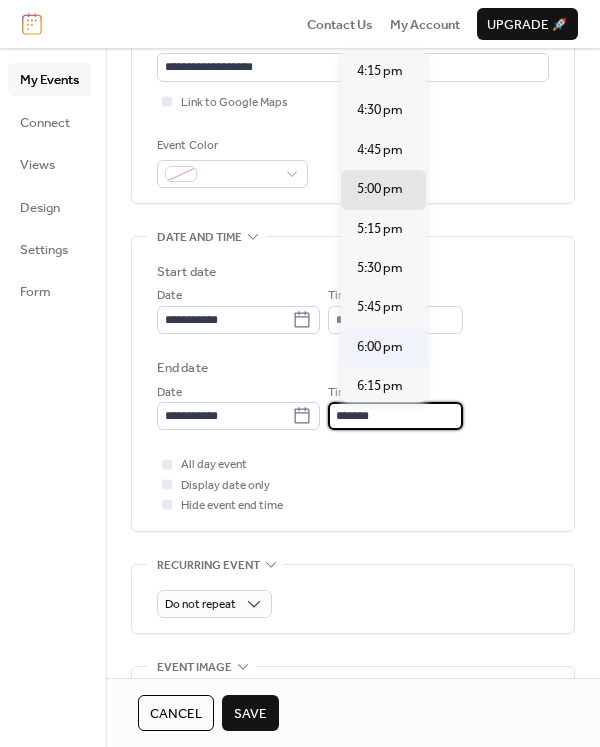 type on "*******" 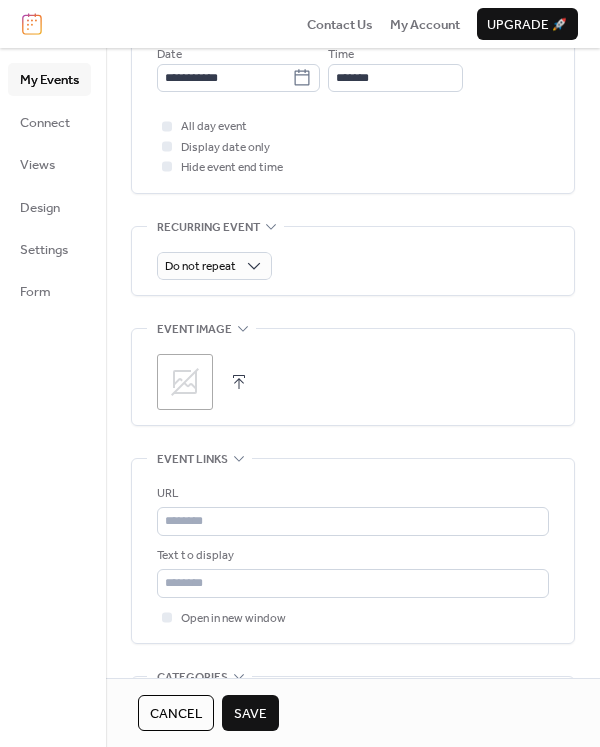 scroll, scrollTop: 785, scrollLeft: 0, axis: vertical 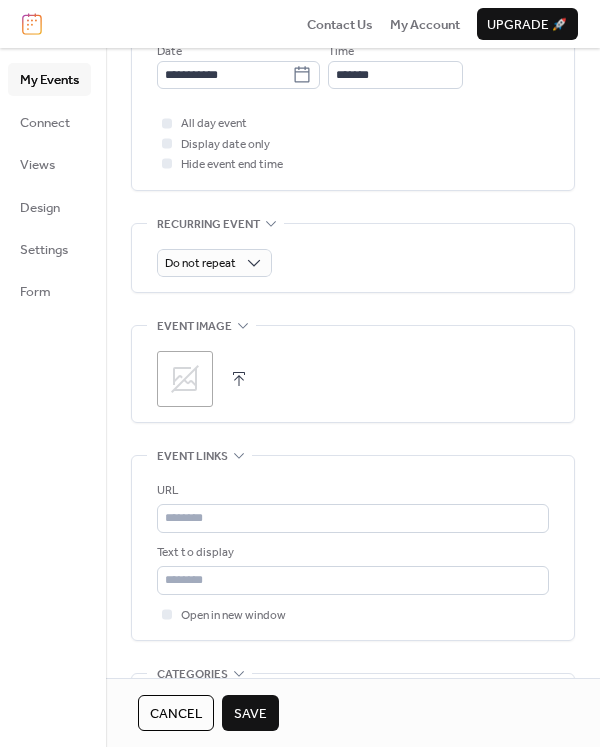 click 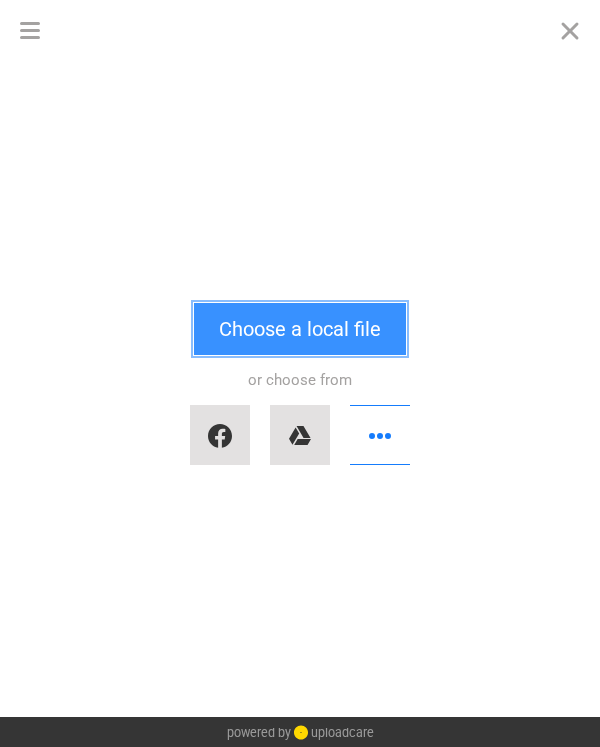 click on "Choose a local file" at bounding box center [300, 329] 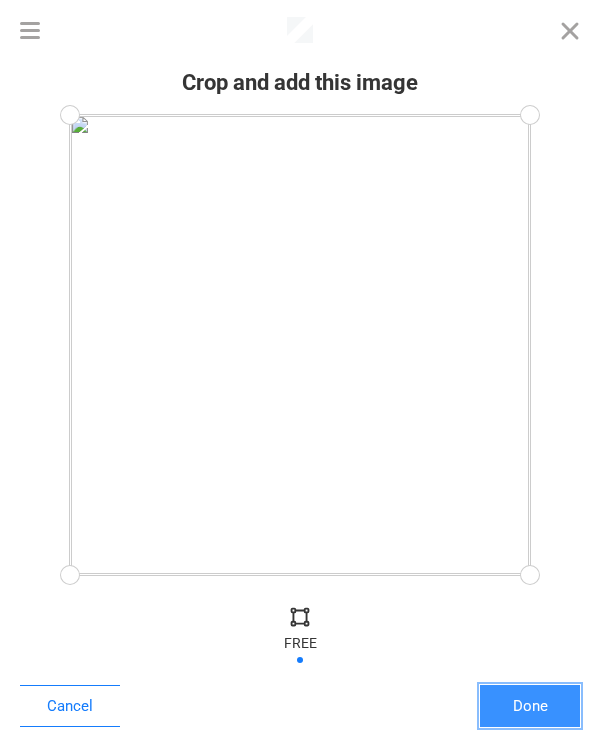 click on "Done" at bounding box center (530, 706) 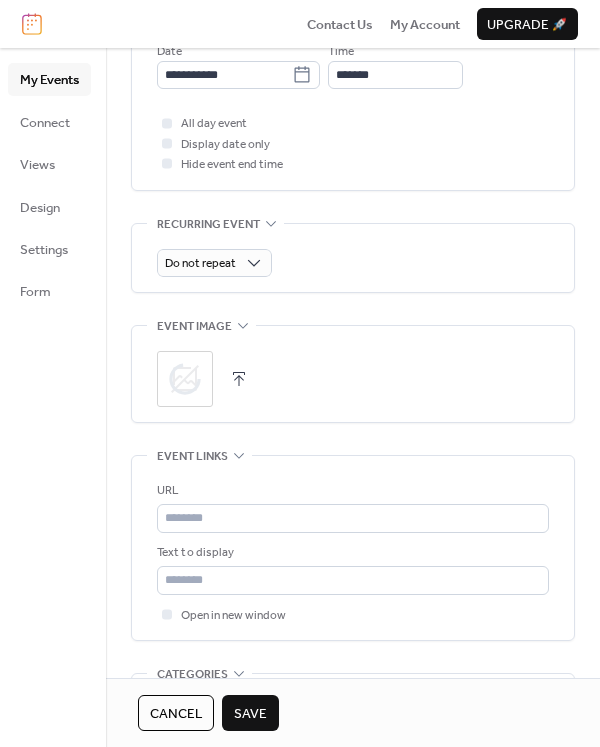 click on "Save" at bounding box center (250, 713) 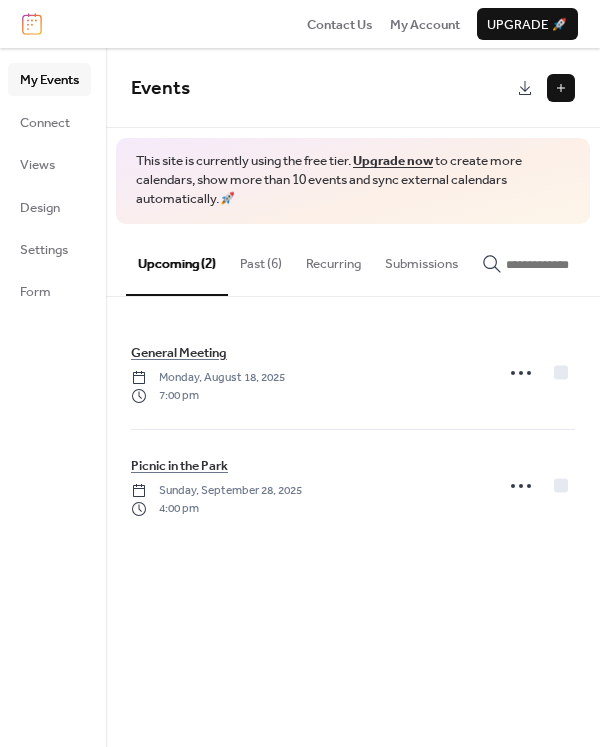click on "Past  (6)" at bounding box center [261, 259] 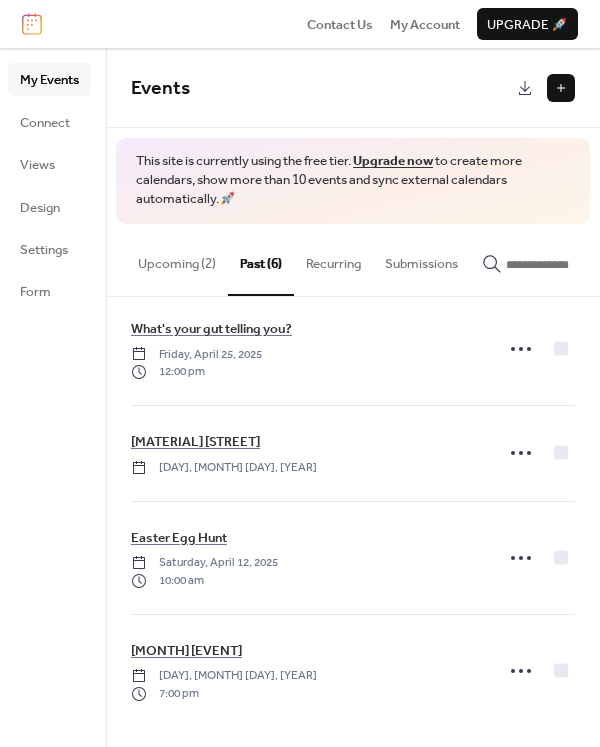 scroll, scrollTop: 256, scrollLeft: 0, axis: vertical 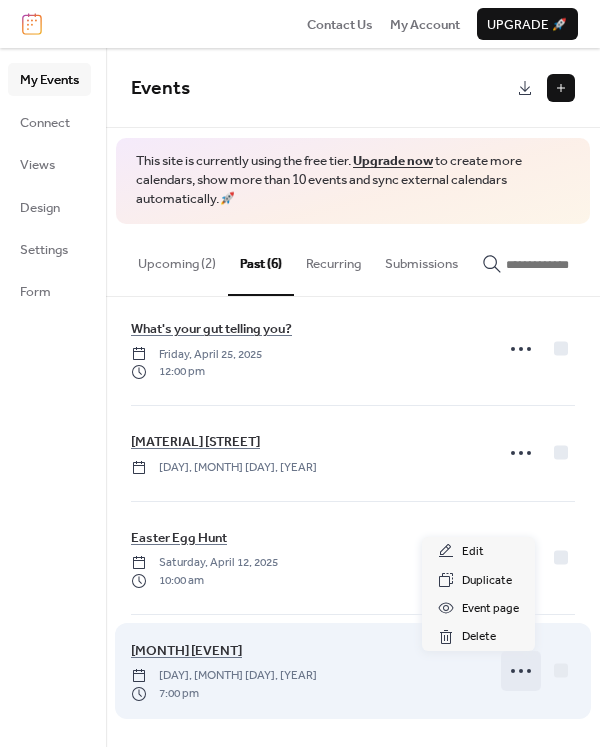 click 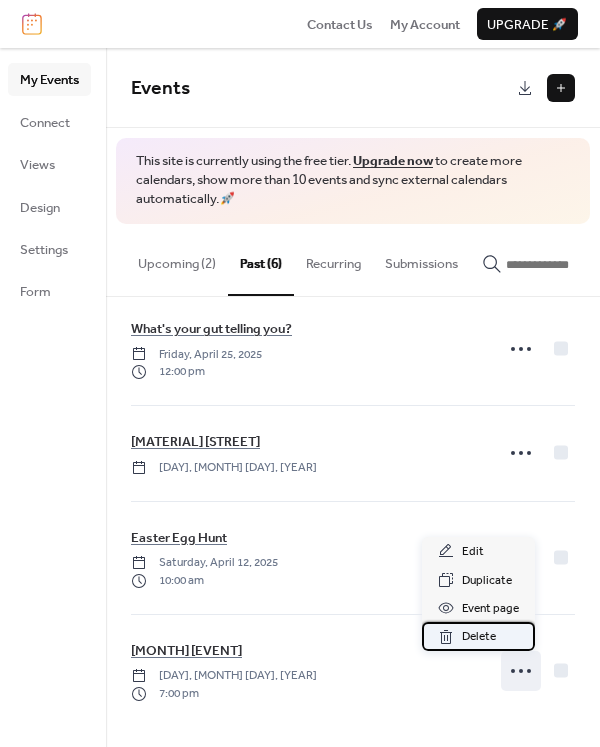 click on "Delete" at bounding box center (479, 637) 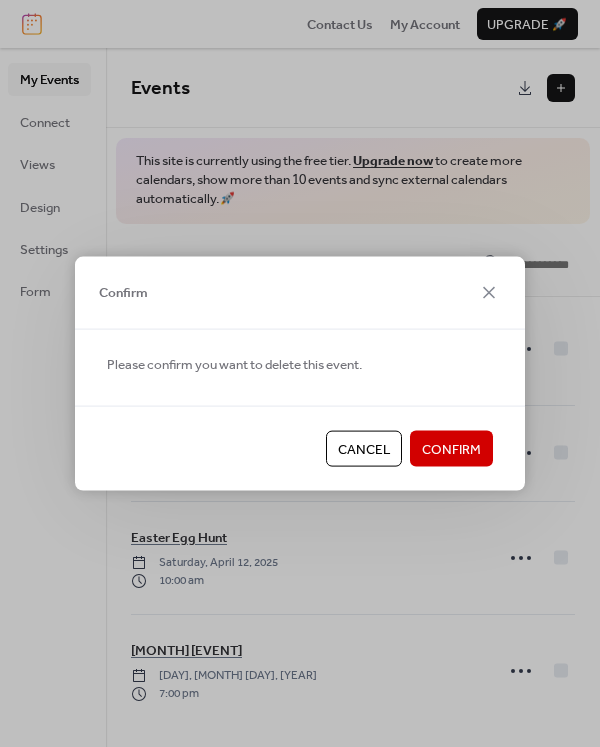 click on "Confirm" at bounding box center (451, 450) 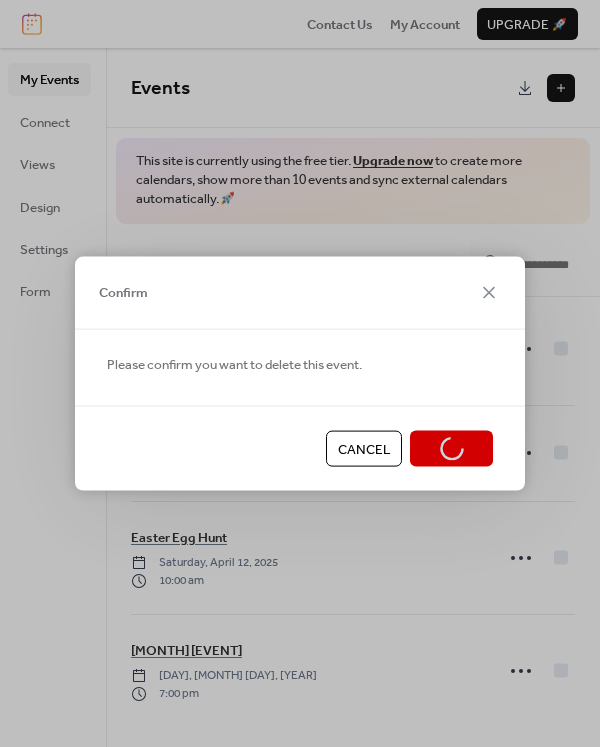 scroll, scrollTop: 143, scrollLeft: 0, axis: vertical 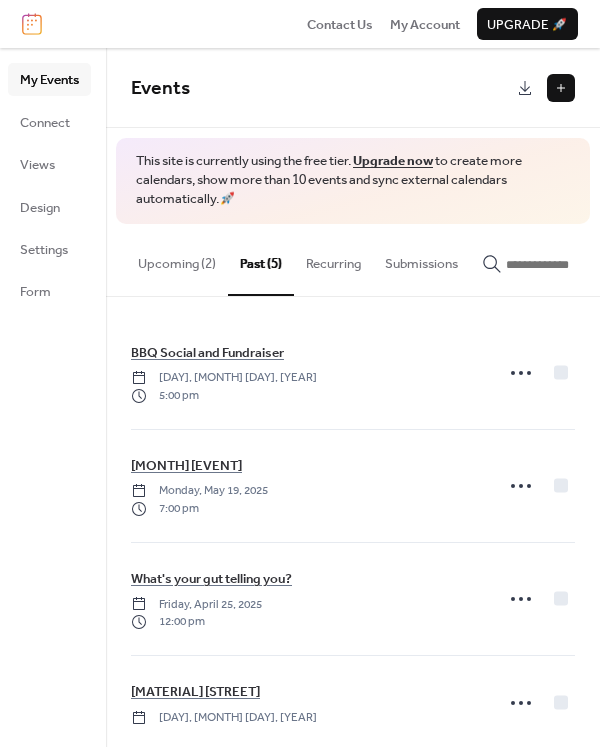 click on "Upcoming  (2)" at bounding box center (177, 259) 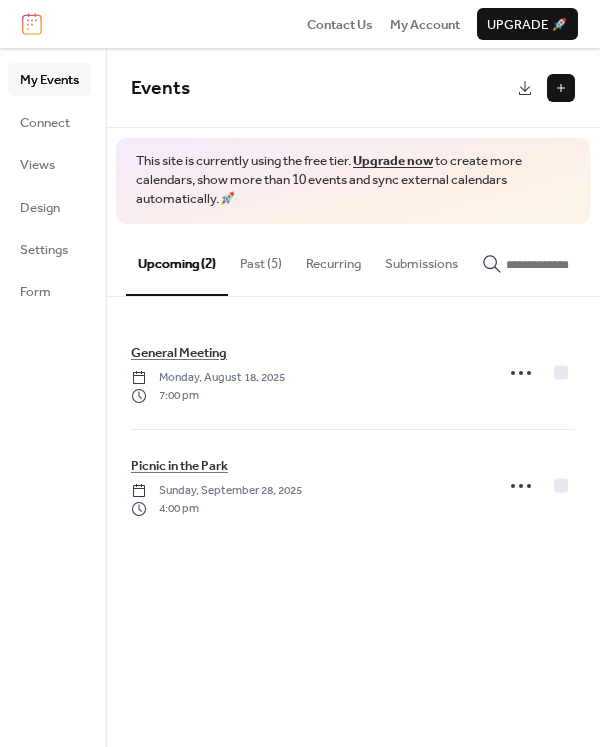 click at bounding box center [561, 88] 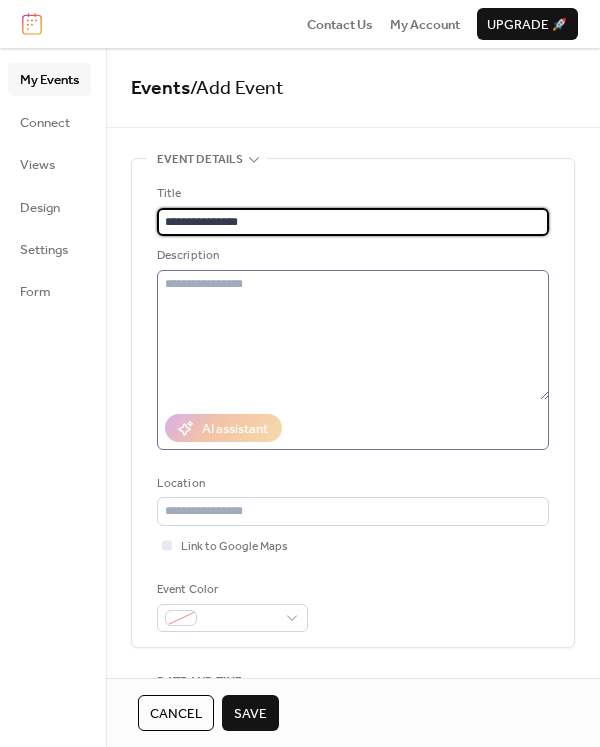 type on "**********" 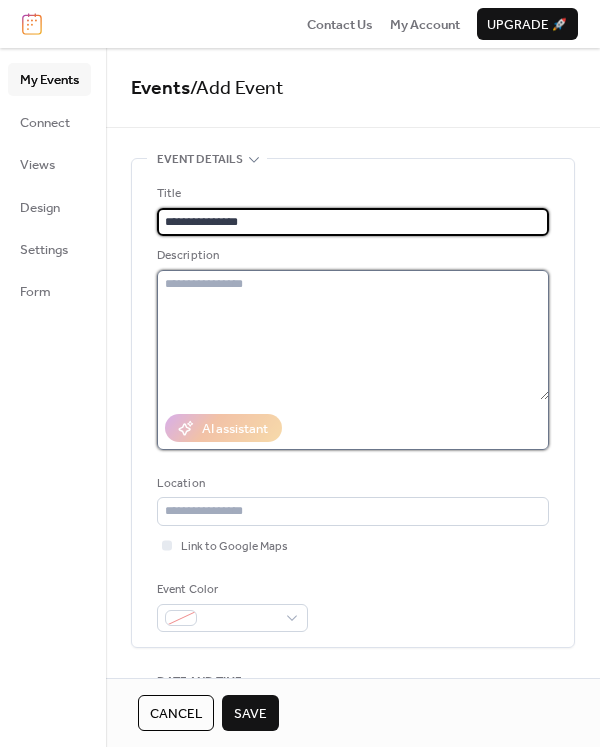 click at bounding box center (353, 335) 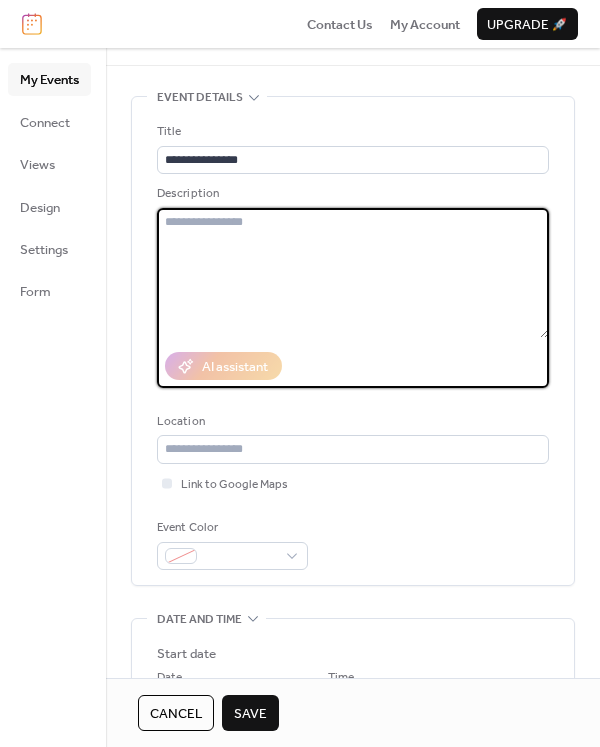scroll, scrollTop: 10, scrollLeft: 0, axis: vertical 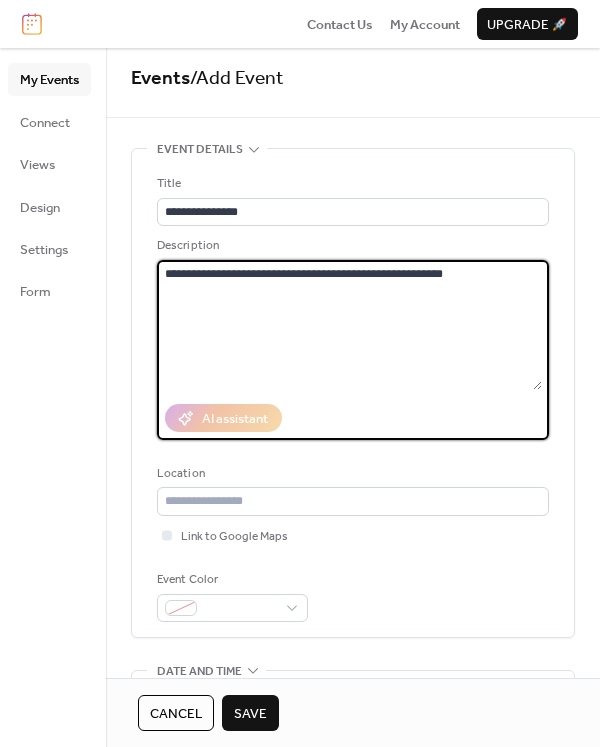 click on "**********" at bounding box center [349, 325] 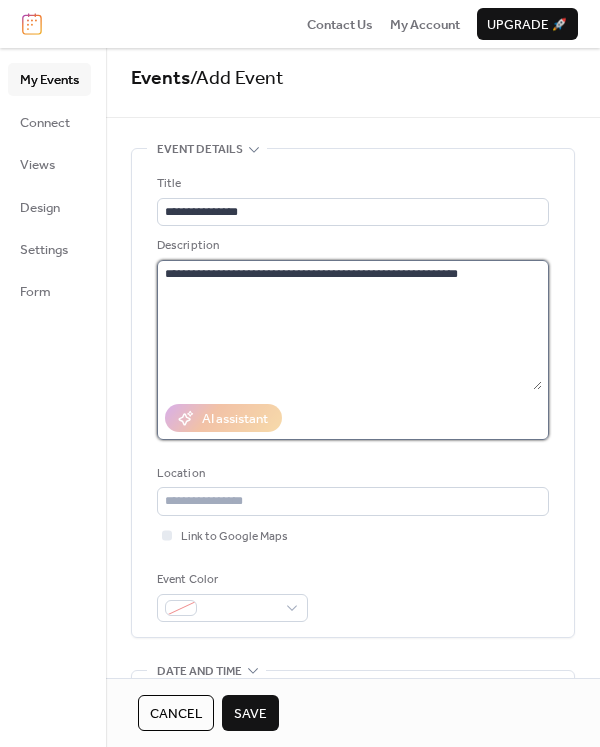 click on "**********" at bounding box center (349, 325) 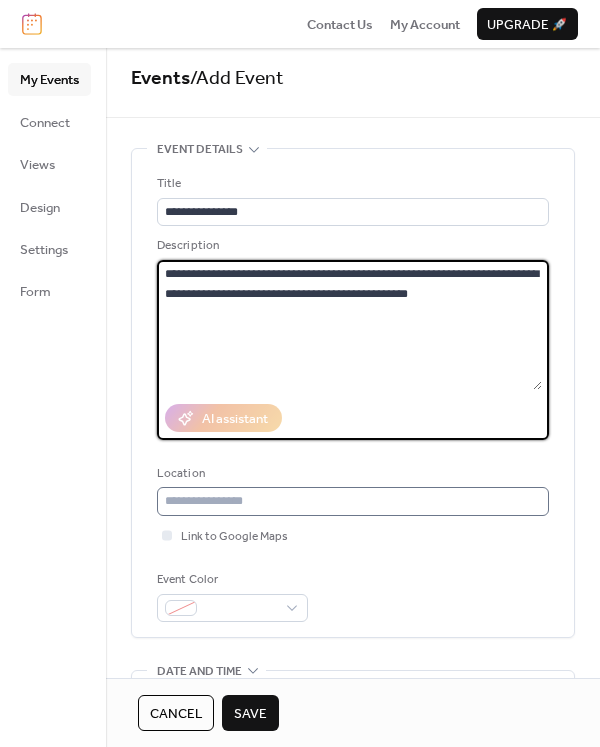 type on "**********" 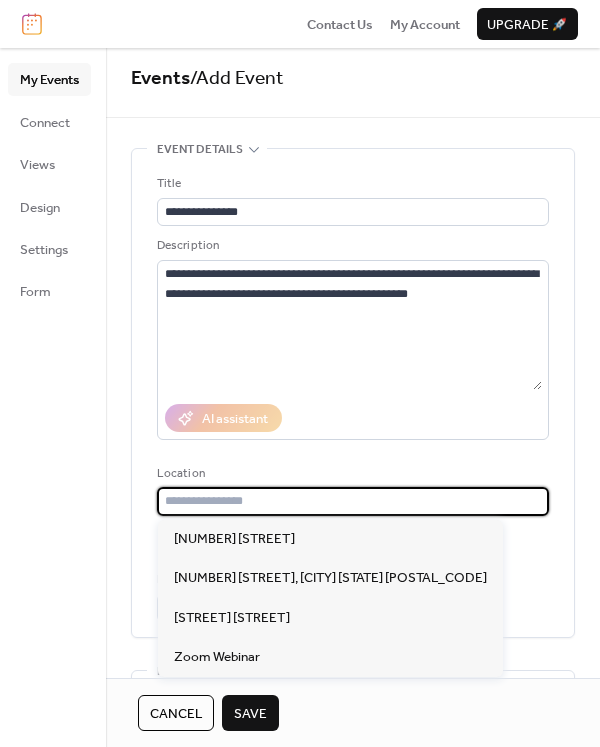 click at bounding box center [353, 501] 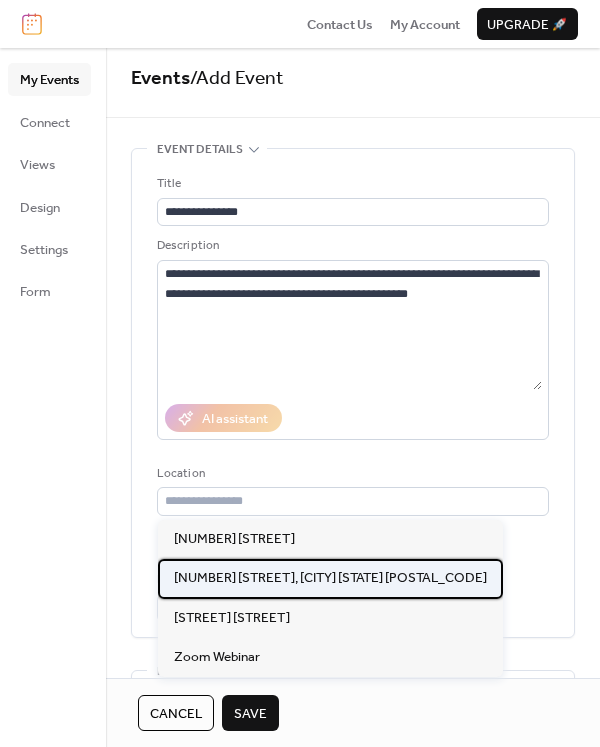 click on "3206 N. Shepherd Drive, Houston TX 77018" at bounding box center (330, 578) 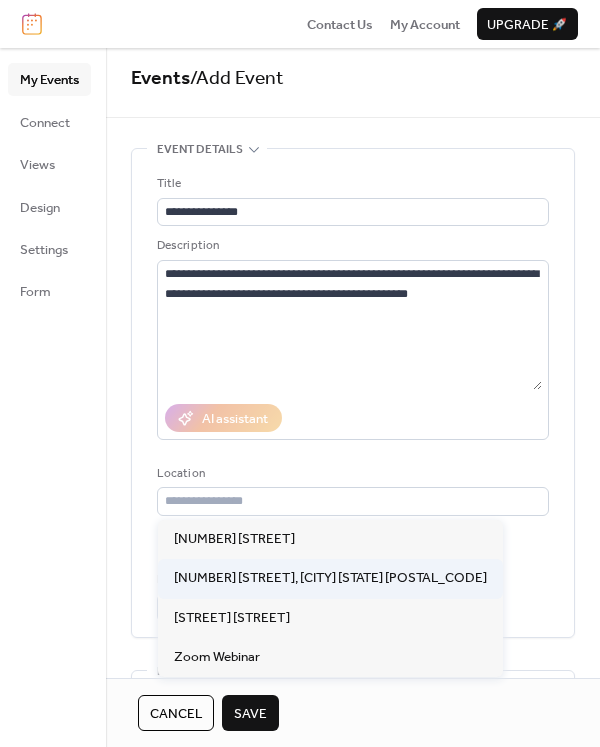 type on "**********" 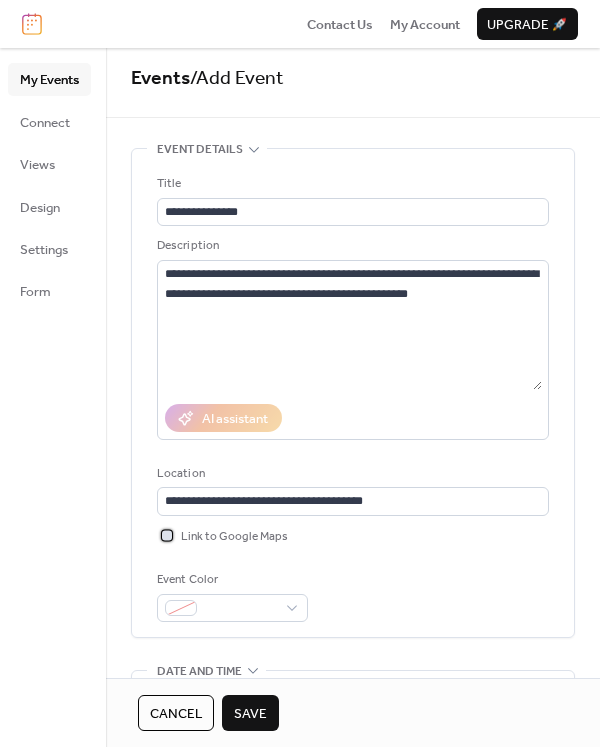 click at bounding box center (167, 535) 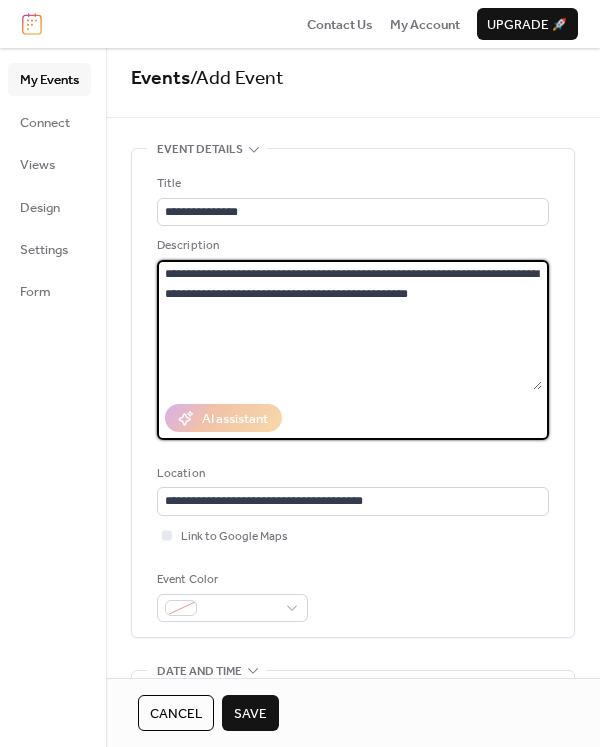 drag, startPoint x: 436, startPoint y: 295, endPoint x: 468, endPoint y: 291, distance: 32.24903 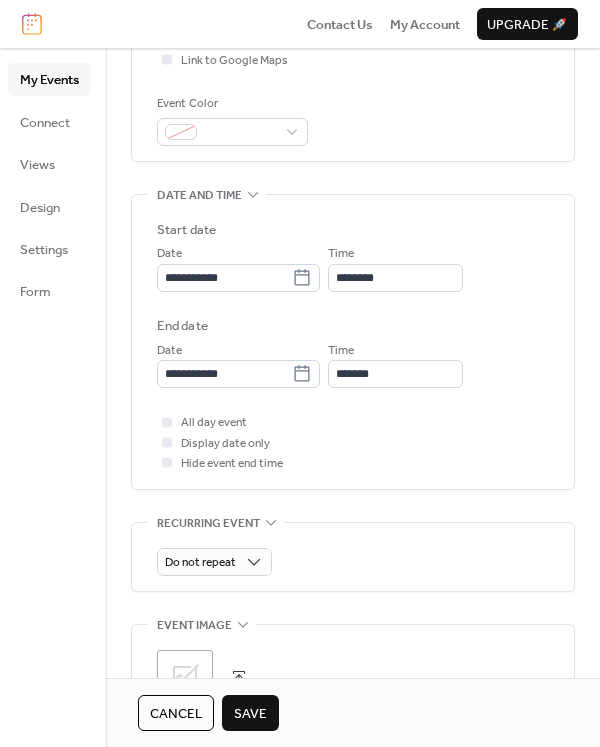 scroll, scrollTop: 489, scrollLeft: 0, axis: vertical 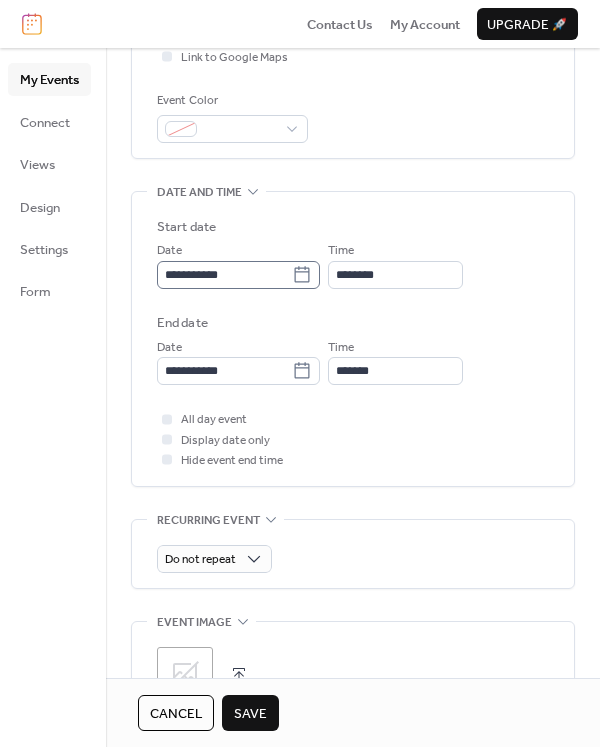 type on "**********" 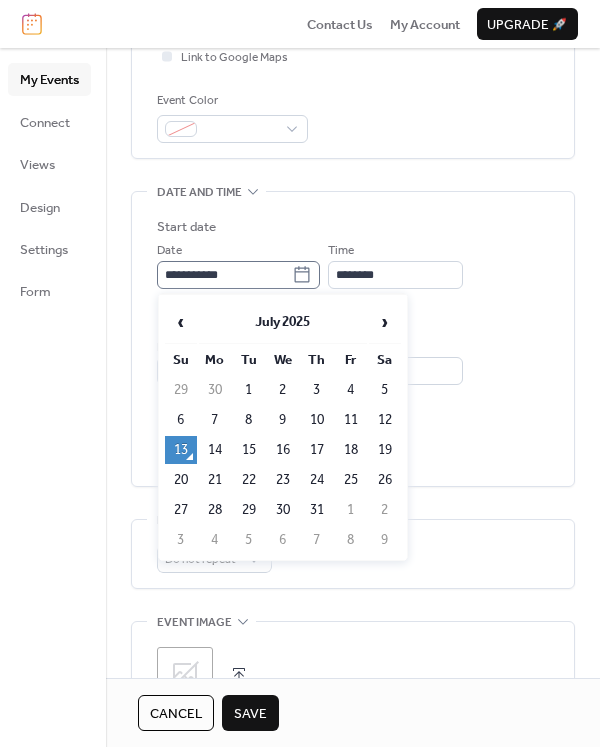 click 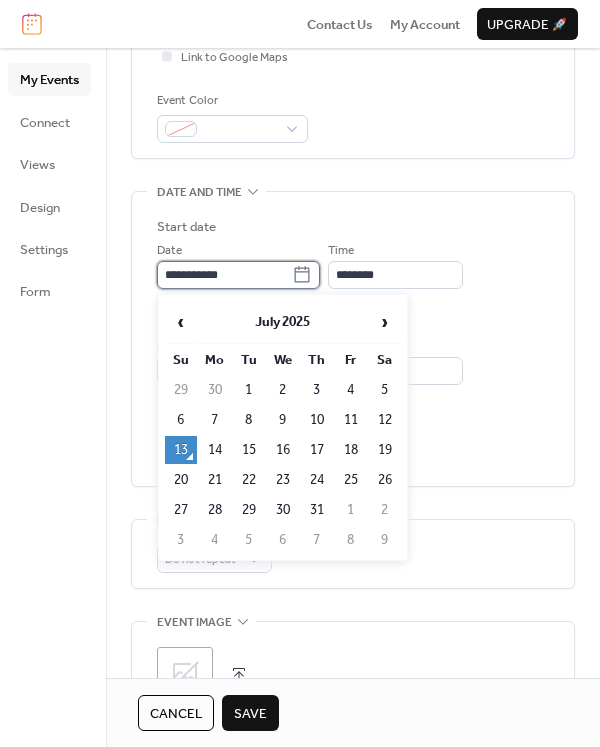 click on "**********" at bounding box center [224, 275] 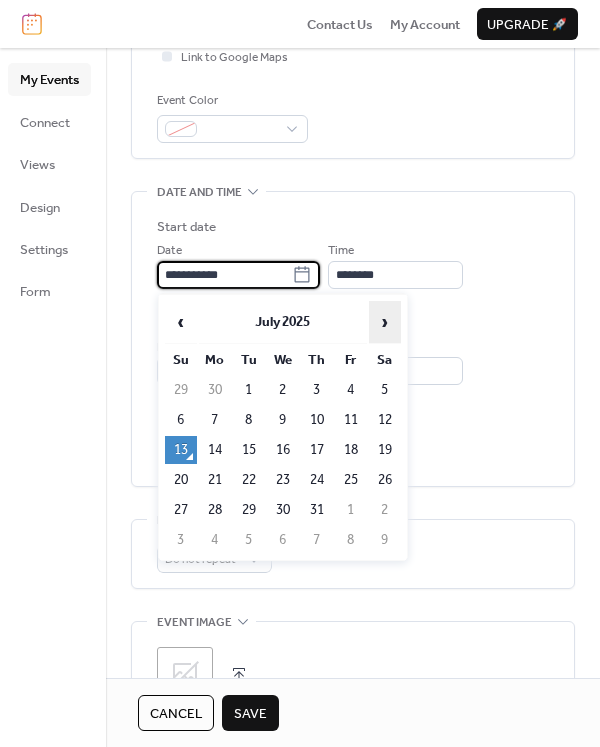 click on "›" at bounding box center (385, 322) 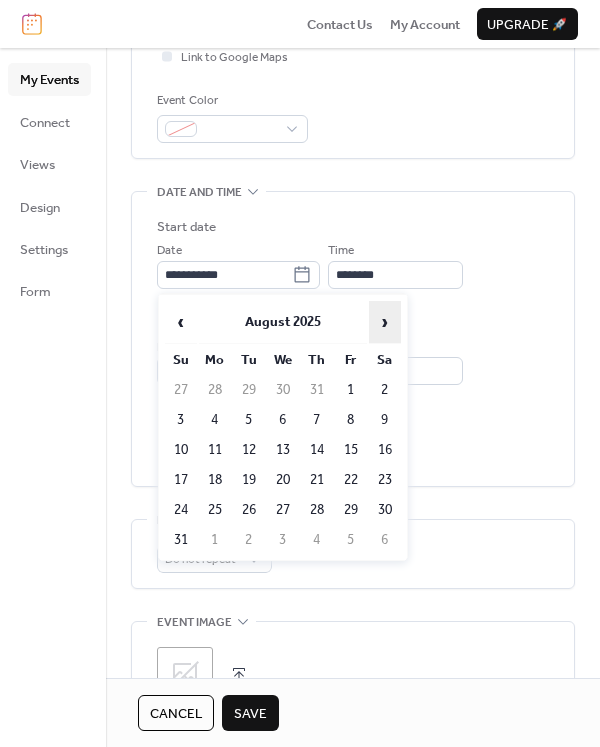 click on "›" at bounding box center (385, 322) 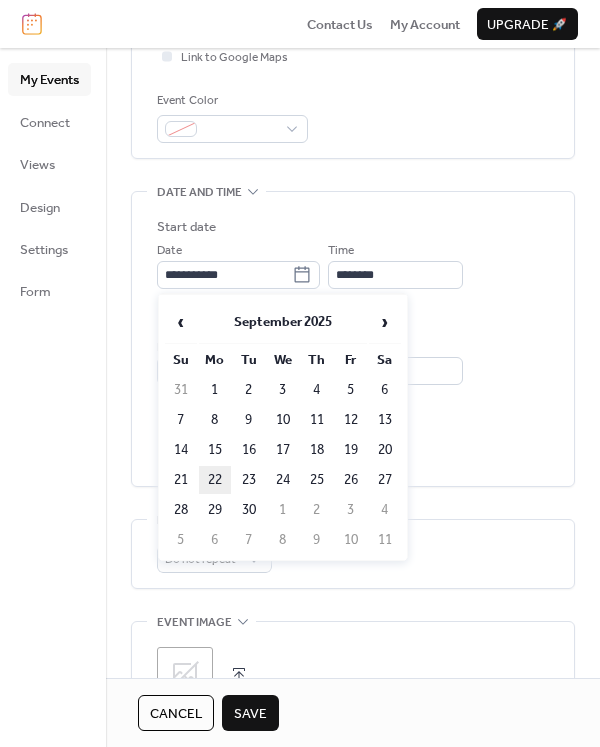 click on "22" at bounding box center [215, 480] 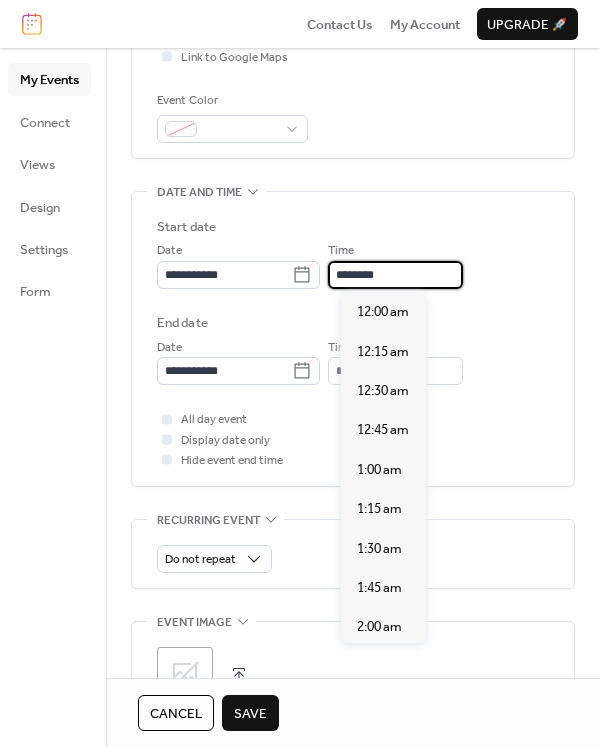 click on "********" at bounding box center [395, 275] 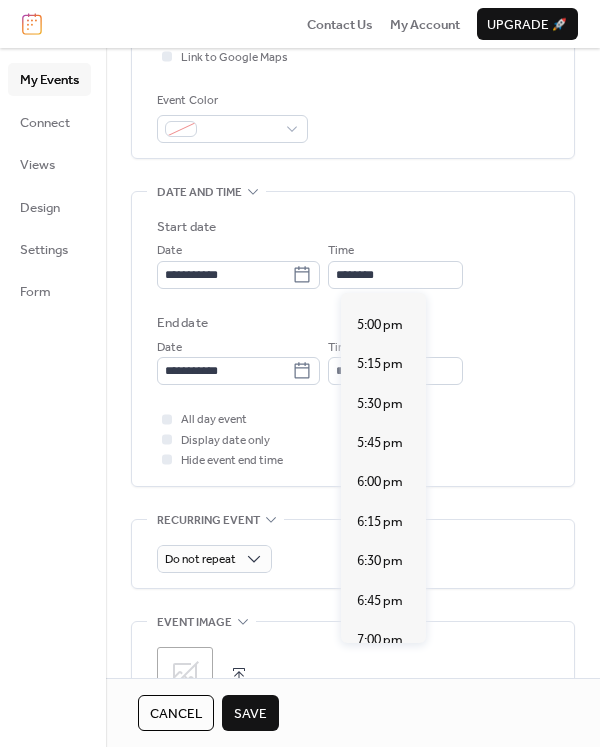 scroll, scrollTop: 2699, scrollLeft: 0, axis: vertical 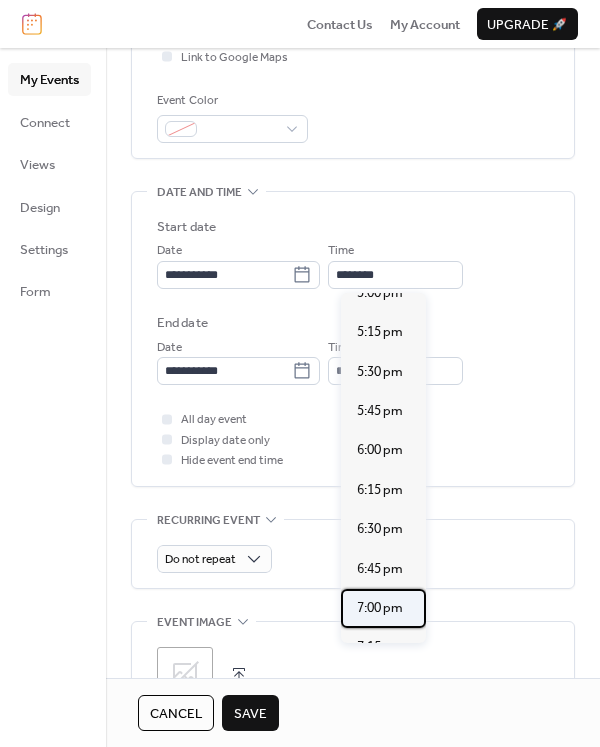 click on "7:00 pm" at bounding box center (380, 608) 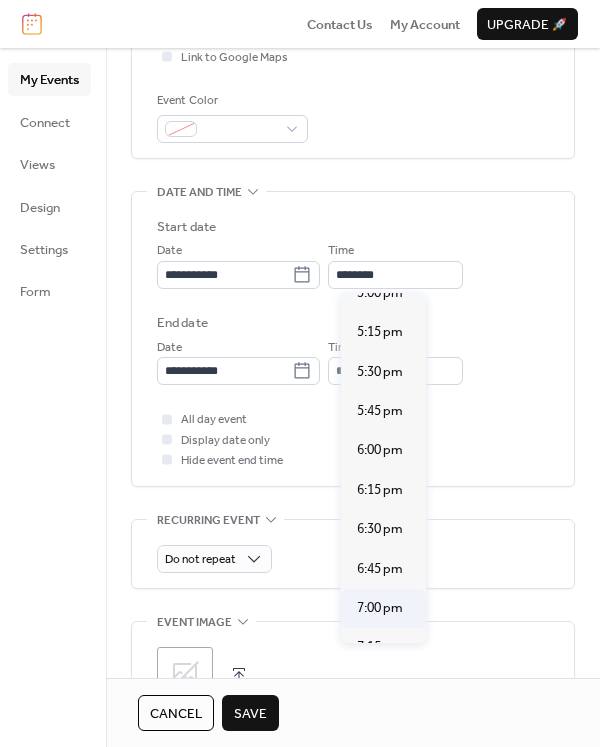 type on "*******" 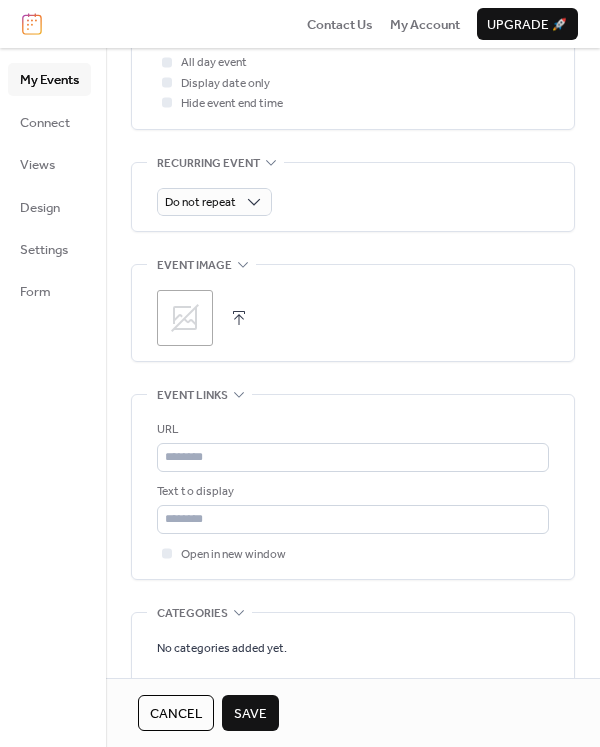 scroll, scrollTop: 854, scrollLeft: 0, axis: vertical 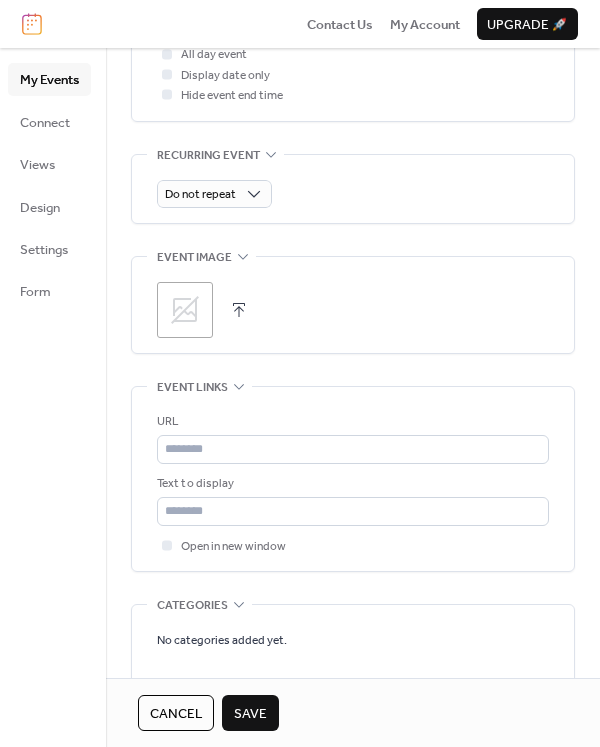 click on ";" at bounding box center (185, 310) 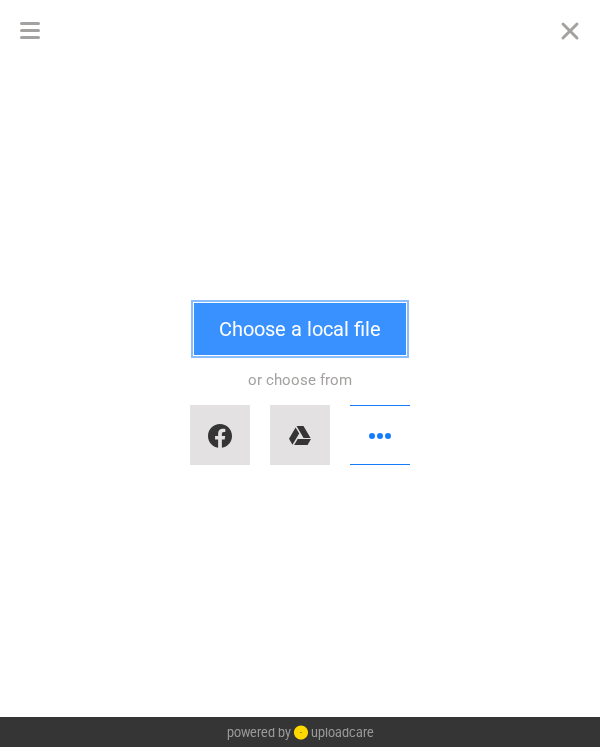 click on "Choose a local file" at bounding box center (300, 329) 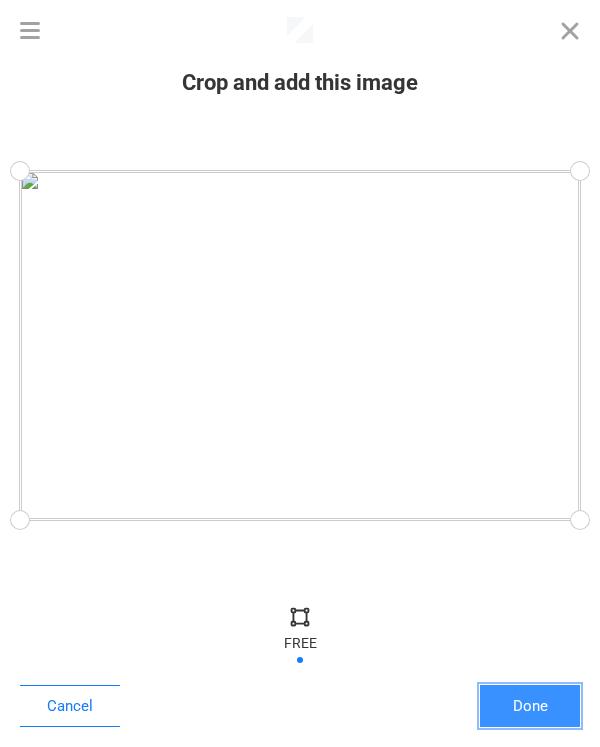 click on "Done" at bounding box center (530, 706) 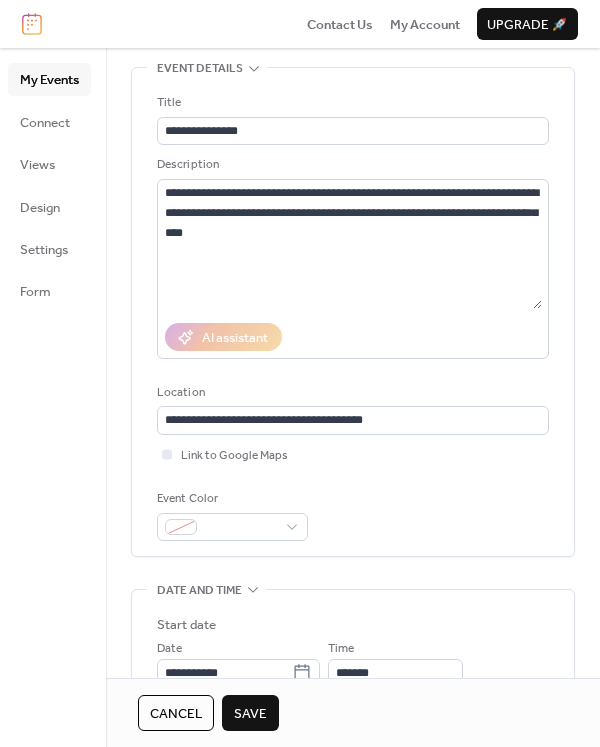 scroll, scrollTop: 86, scrollLeft: 0, axis: vertical 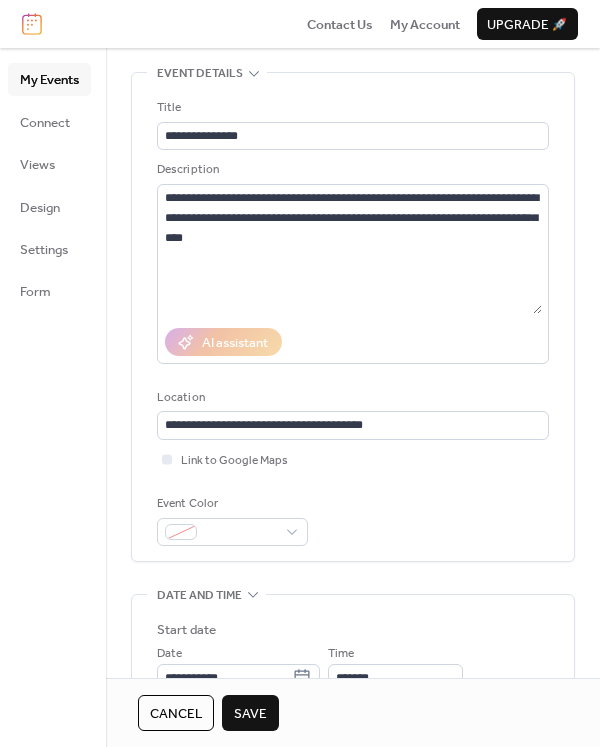 click on "Save" at bounding box center (250, 714) 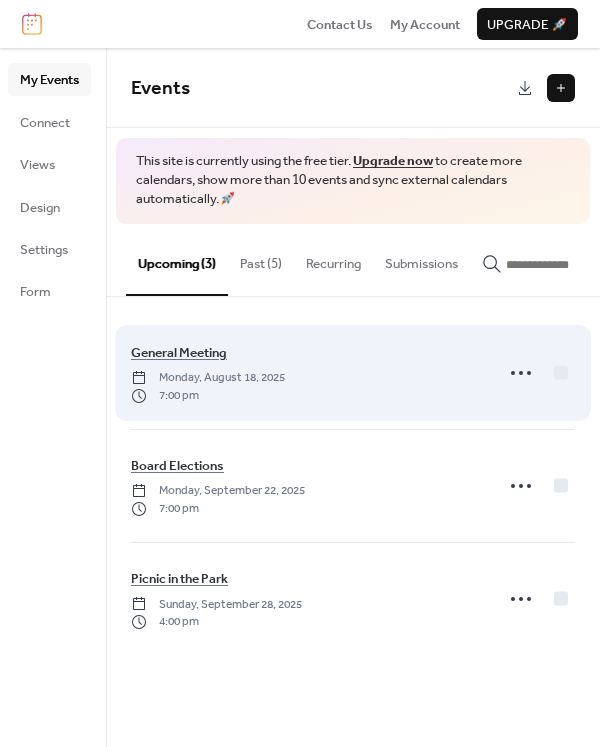click on "Monday, August 18, 2025" at bounding box center [208, 378] 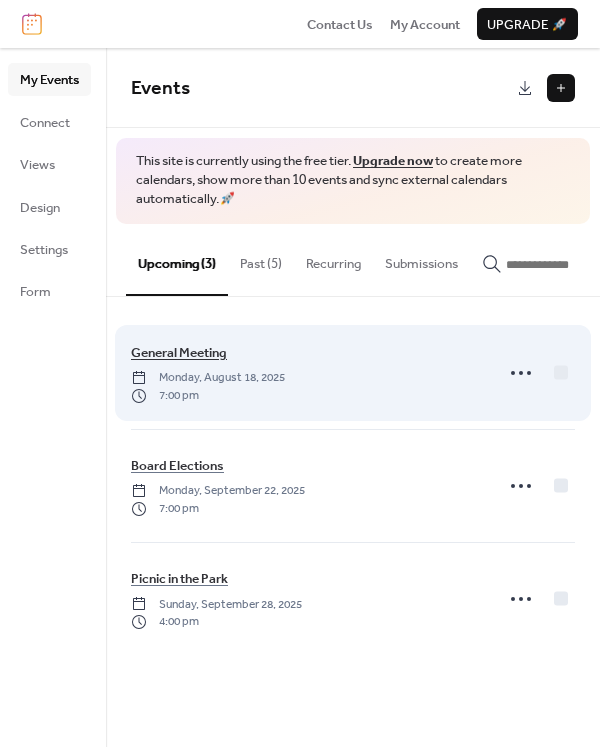 click on "General Meeting" at bounding box center [179, 353] 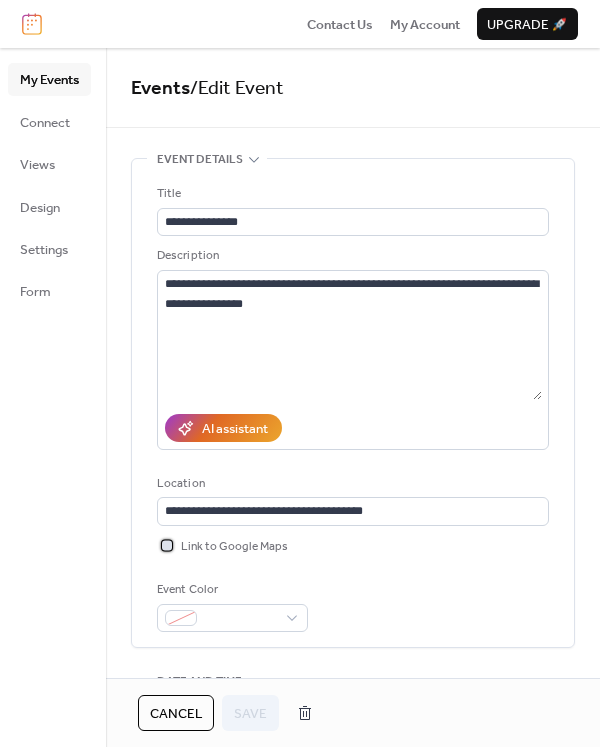 click at bounding box center [167, 545] 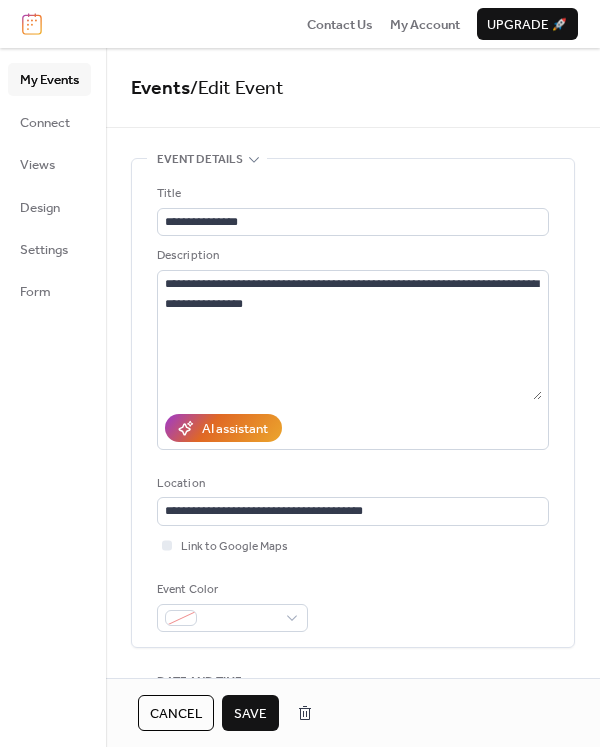 click on "Save" at bounding box center (250, 714) 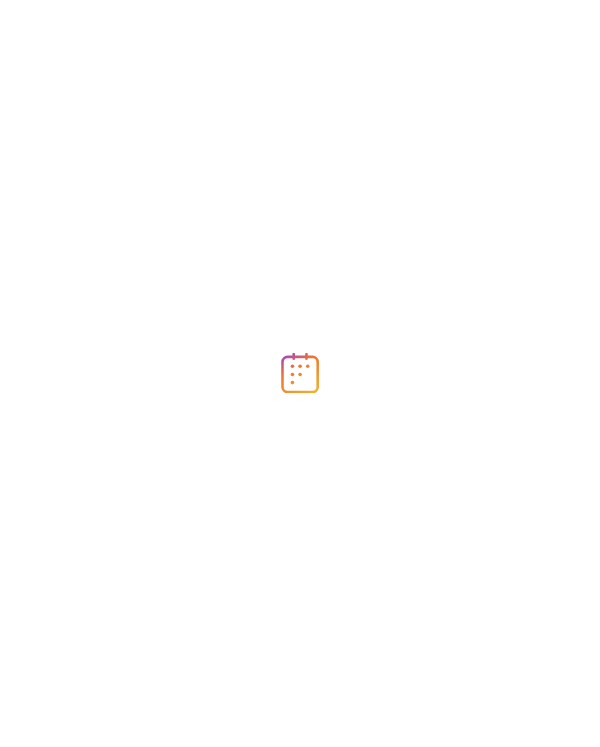scroll, scrollTop: 0, scrollLeft: 0, axis: both 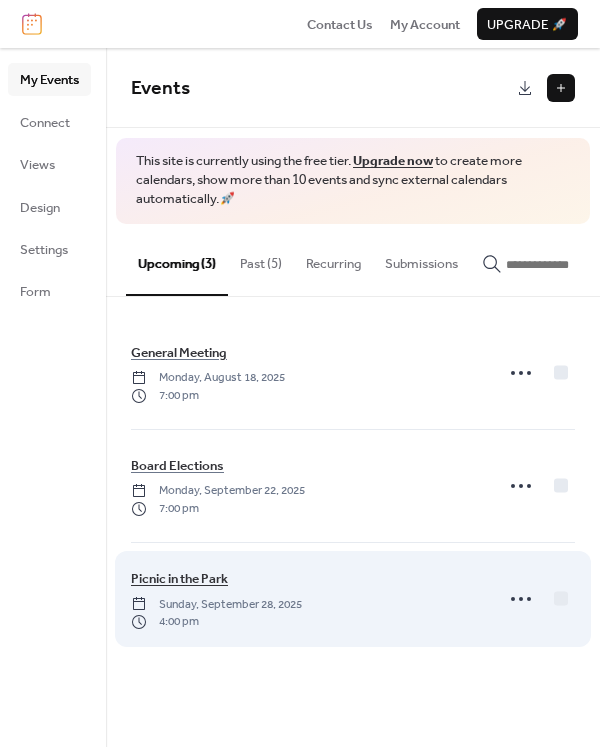 click on "Picnic in the Park" at bounding box center [179, 579] 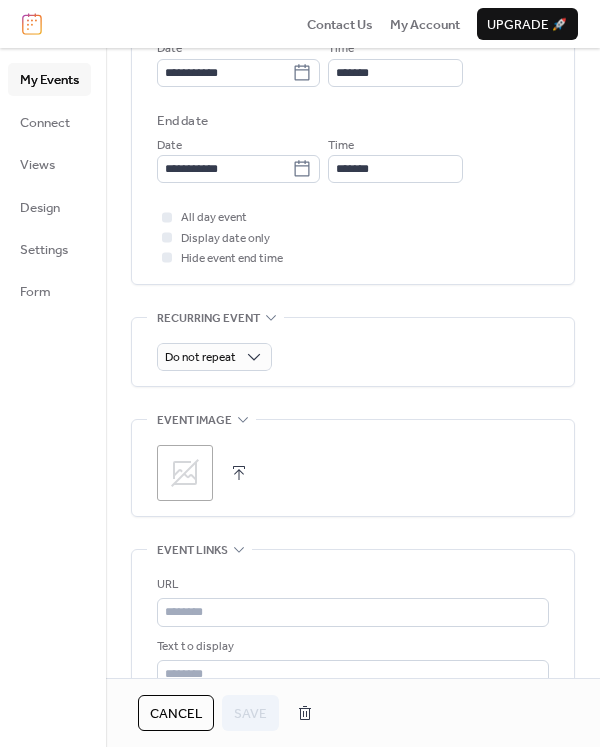 scroll, scrollTop: 704, scrollLeft: 0, axis: vertical 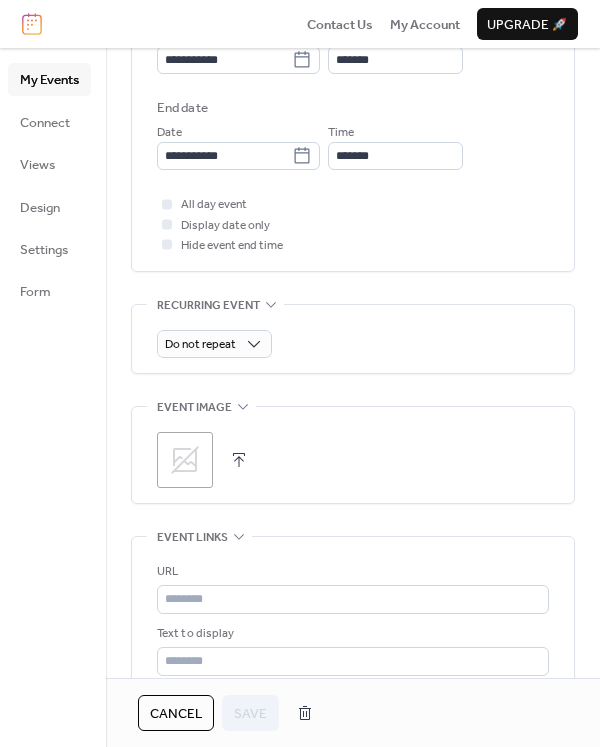 click 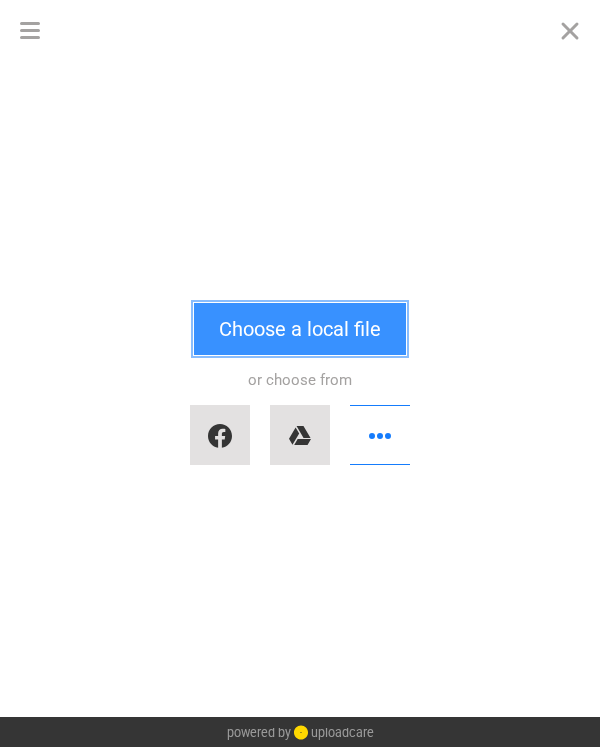 click on "Choose a local file" at bounding box center [300, 329] 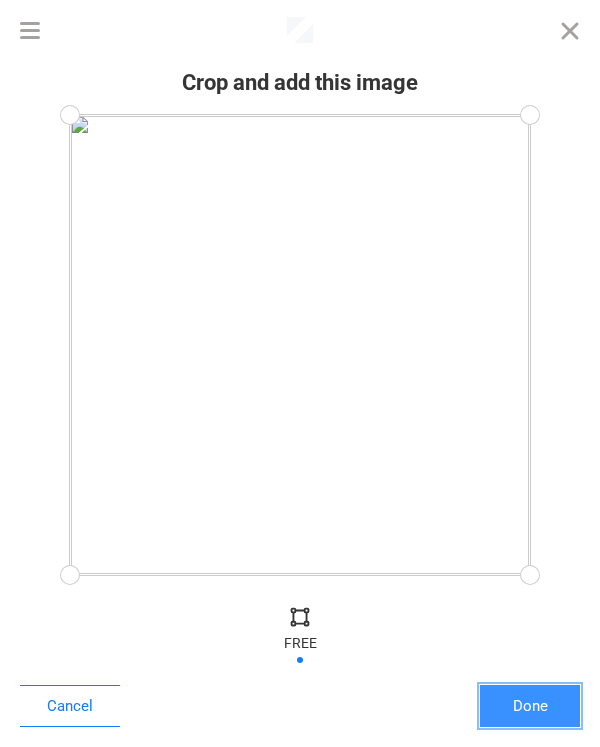 click on "Done" at bounding box center (530, 706) 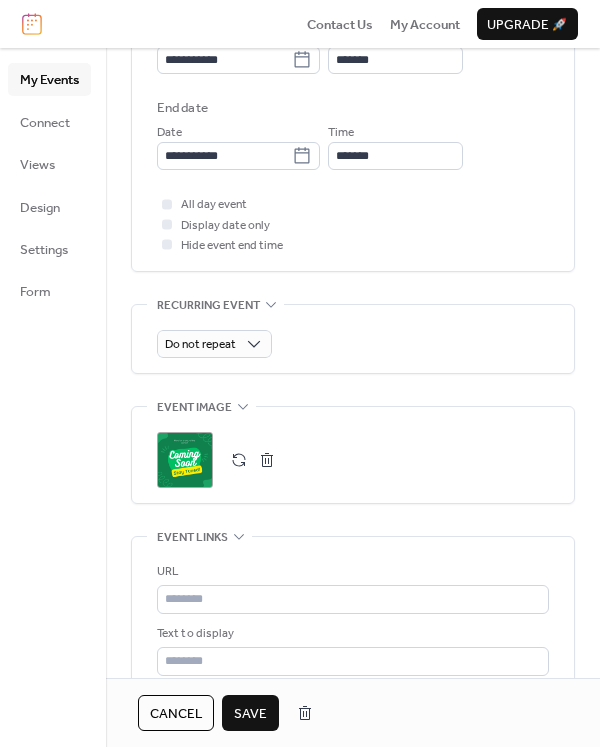 click on "Save" at bounding box center (250, 714) 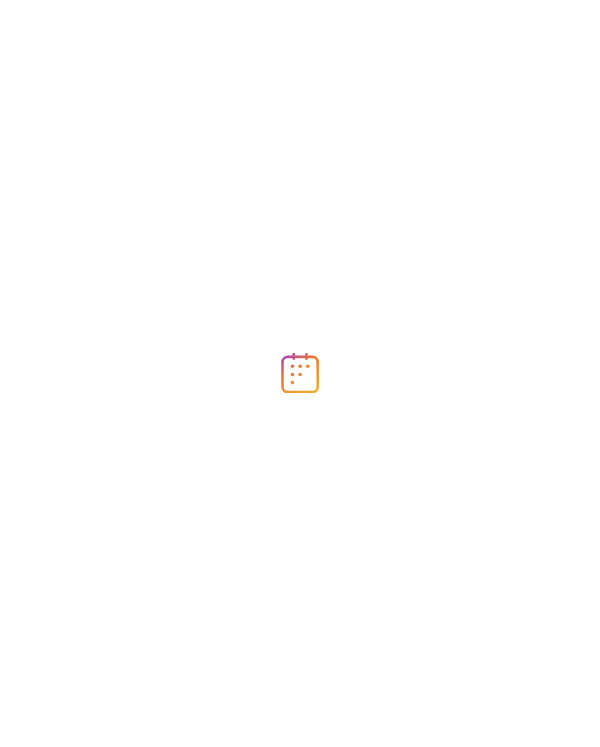 scroll, scrollTop: 0, scrollLeft: 0, axis: both 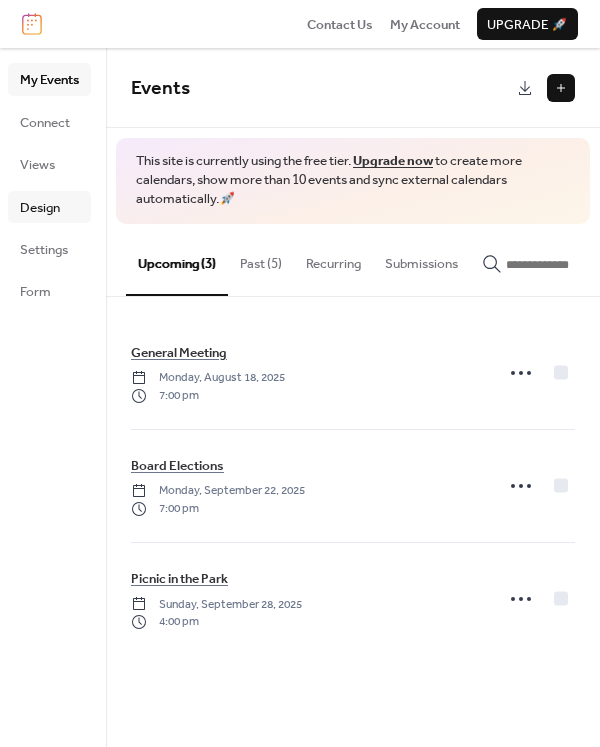click on "Design" at bounding box center (40, 208) 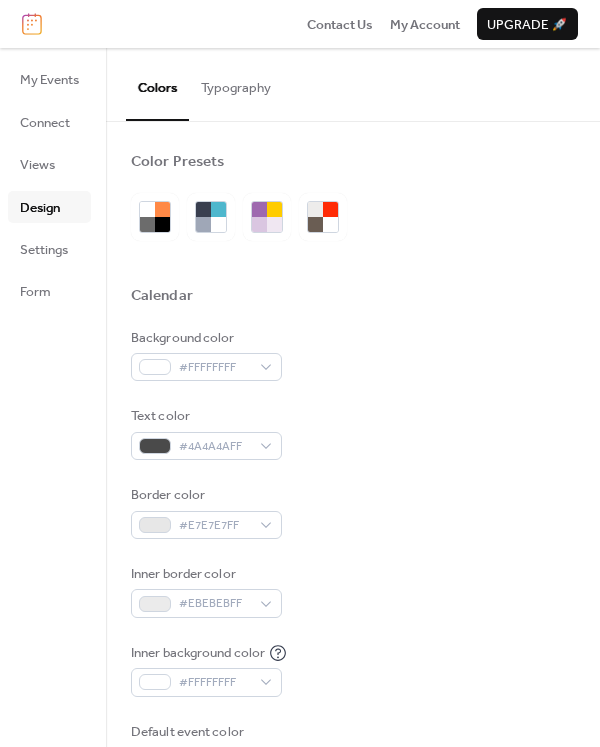 click on "Typography" at bounding box center (236, 83) 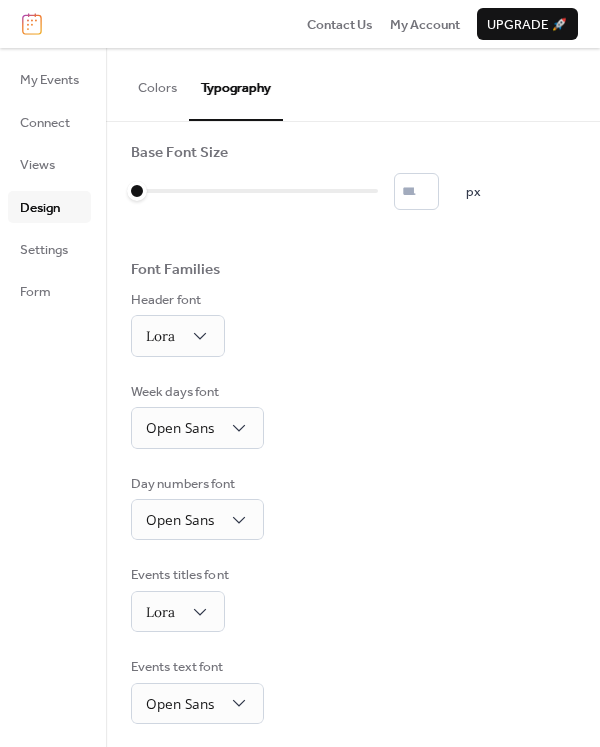 scroll, scrollTop: 0, scrollLeft: 0, axis: both 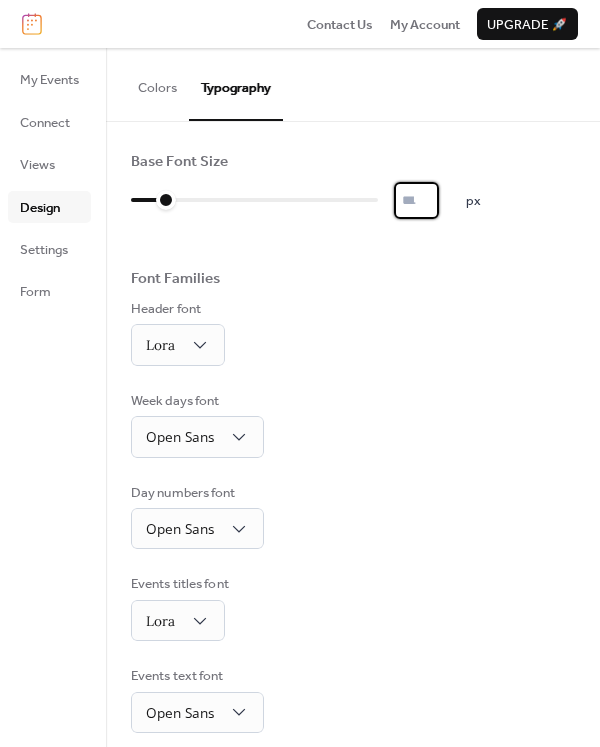 click on "*" at bounding box center (416, 200) 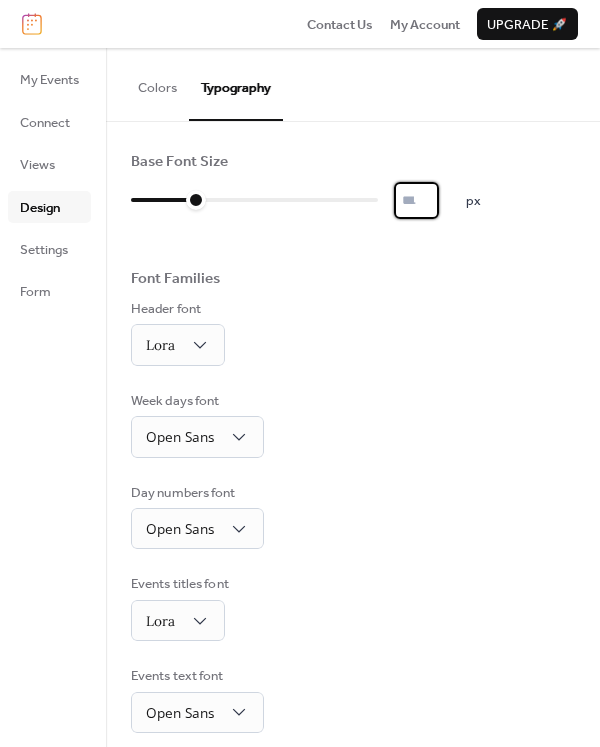 click on "**" at bounding box center (416, 200) 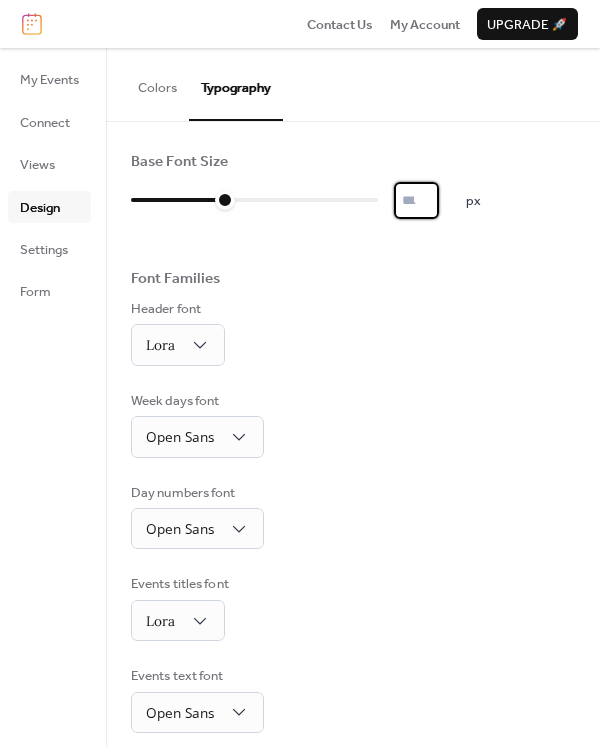 type on "**" 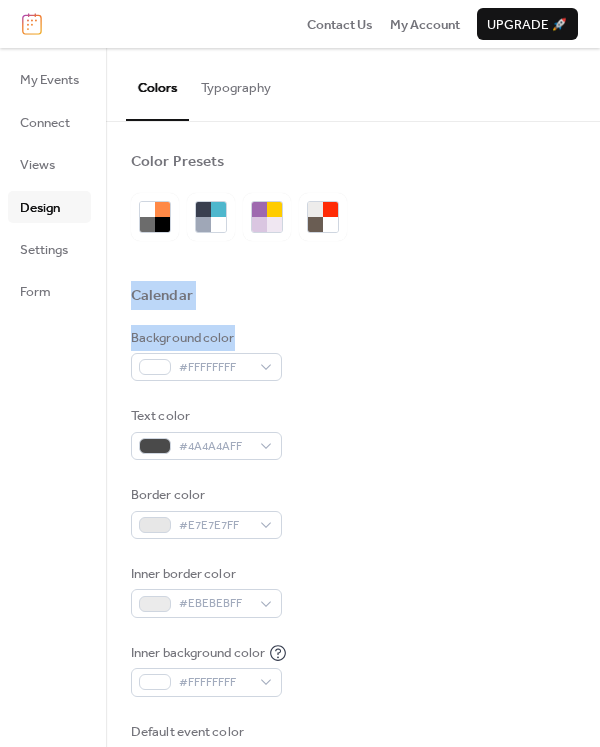 drag, startPoint x: 593, startPoint y: 235, endPoint x: 562, endPoint y: 333, distance: 102.78619 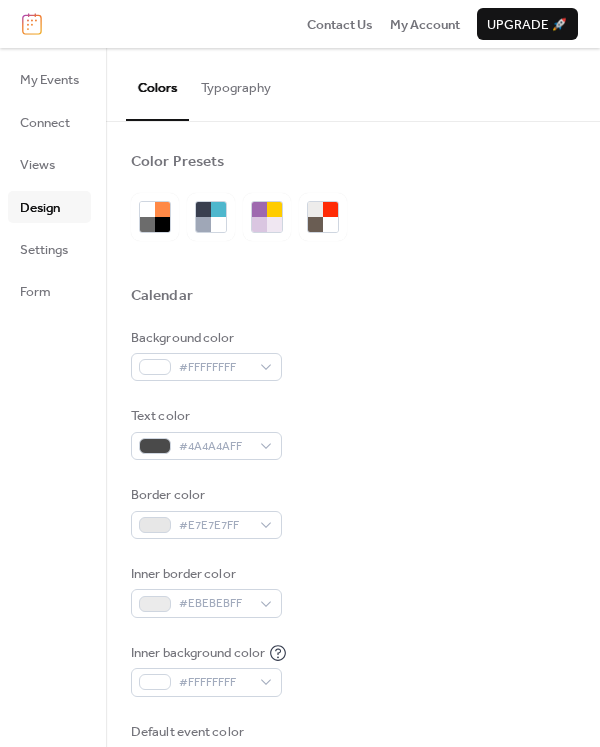 click on "Background color #FFFFFFFF" at bounding box center (353, 355) 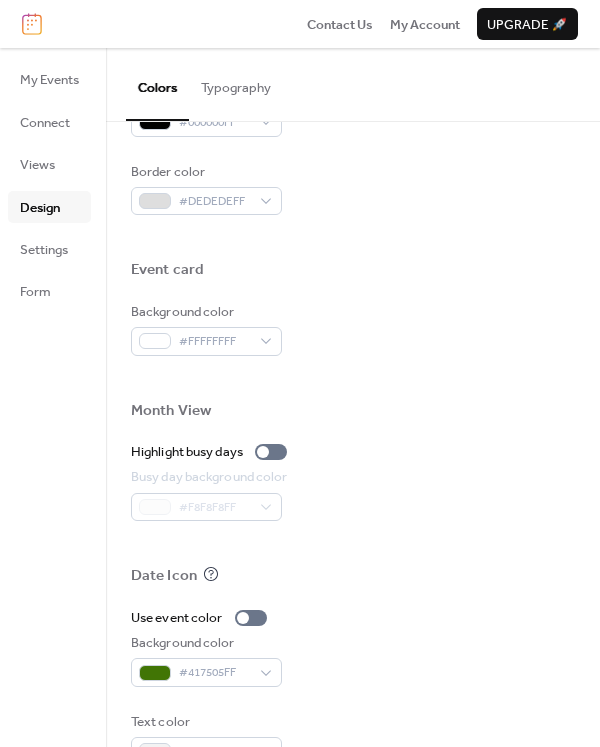 scroll, scrollTop: 907, scrollLeft: 0, axis: vertical 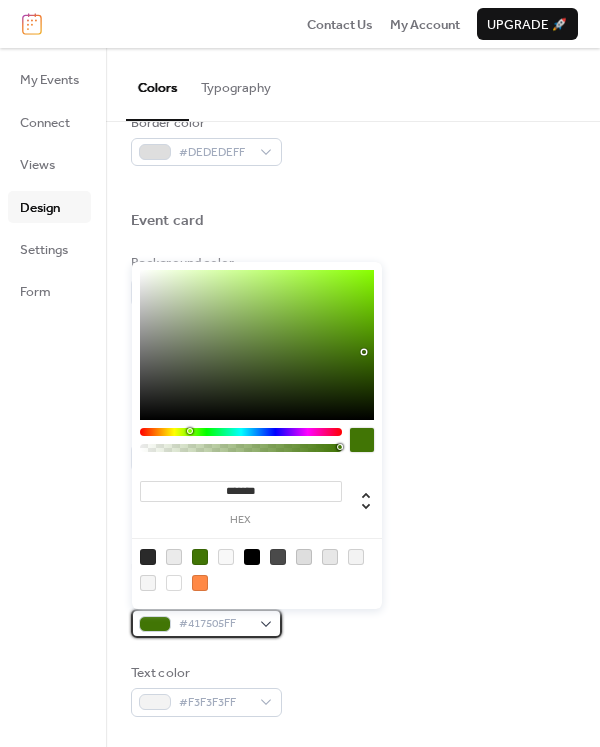 click on "#417505FF" at bounding box center [206, 623] 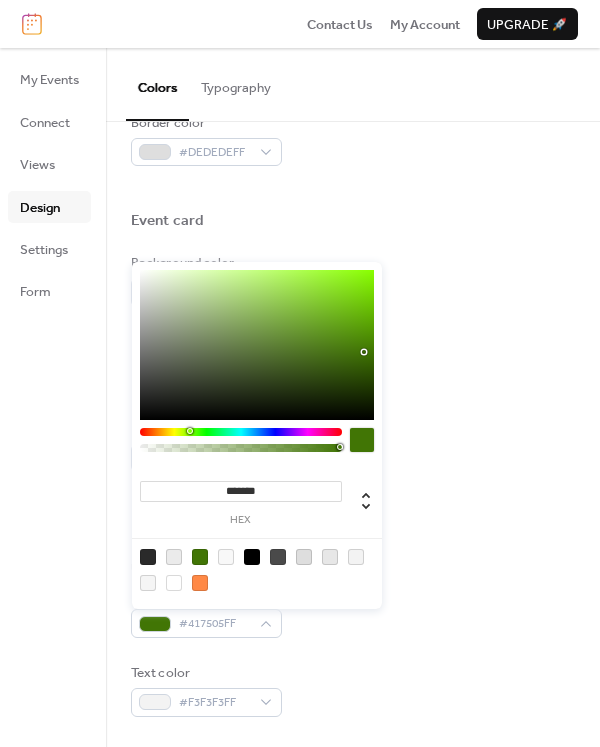 click at bounding box center (200, 583) 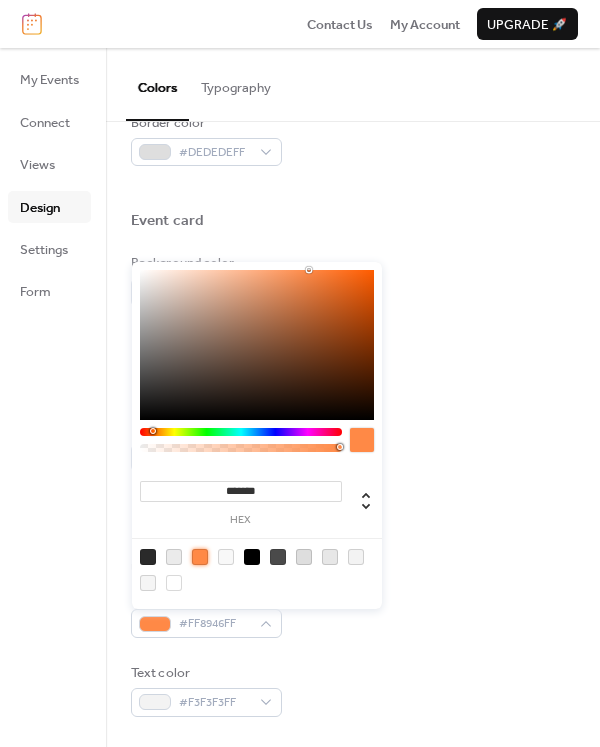 click at bounding box center (241, 432) 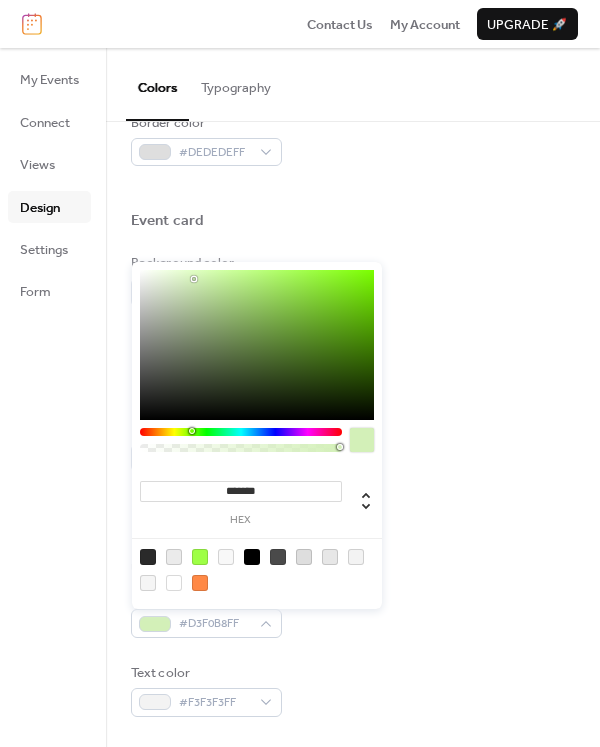 drag, startPoint x: 308, startPoint y: 270, endPoint x: 195, endPoint y: 279, distance: 113.35784 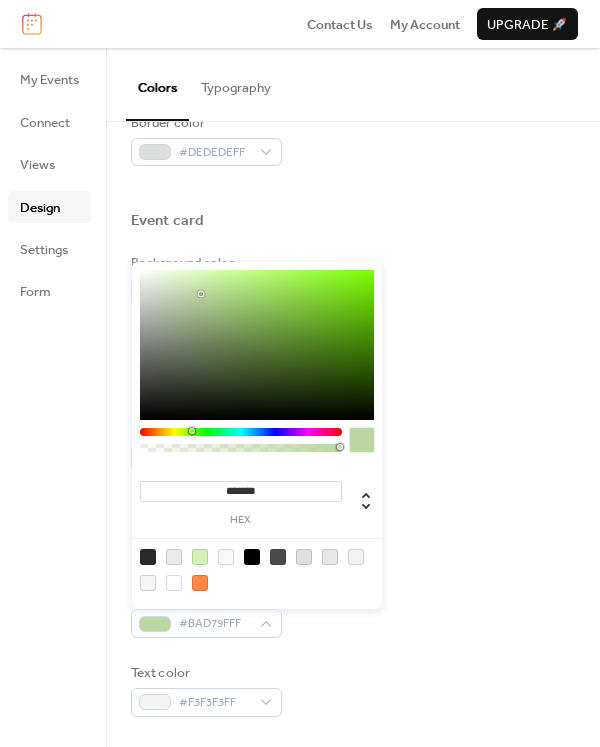 drag, startPoint x: 194, startPoint y: 278, endPoint x: 201, endPoint y: 294, distance: 17.464249 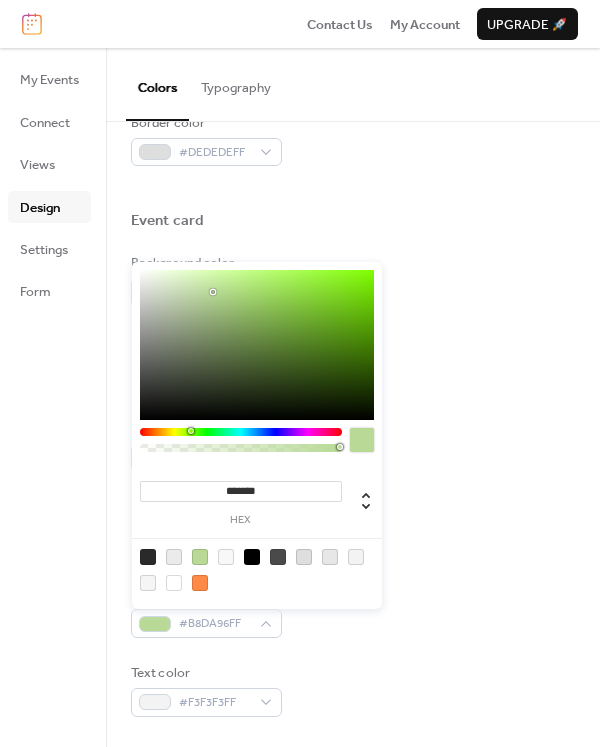 drag, startPoint x: 202, startPoint y: 296, endPoint x: 213, endPoint y: 292, distance: 11.7046995 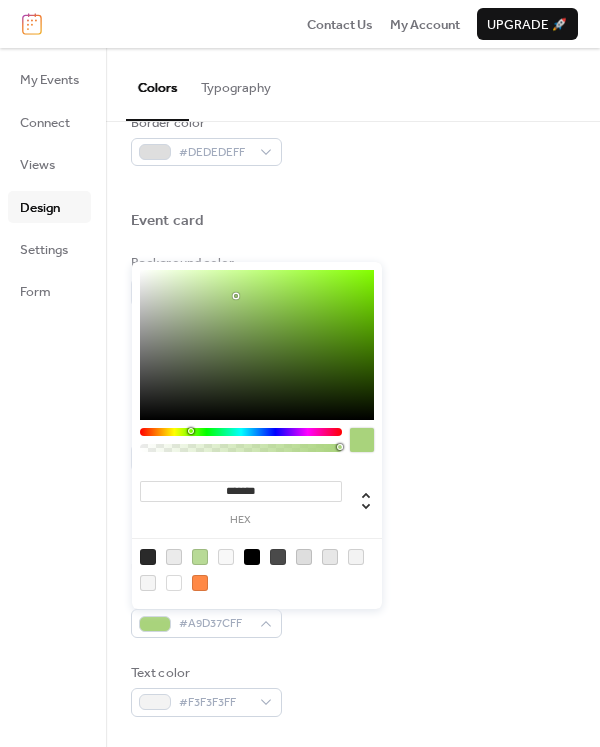 drag, startPoint x: 211, startPoint y: 290, endPoint x: 237, endPoint y: 296, distance: 26.683329 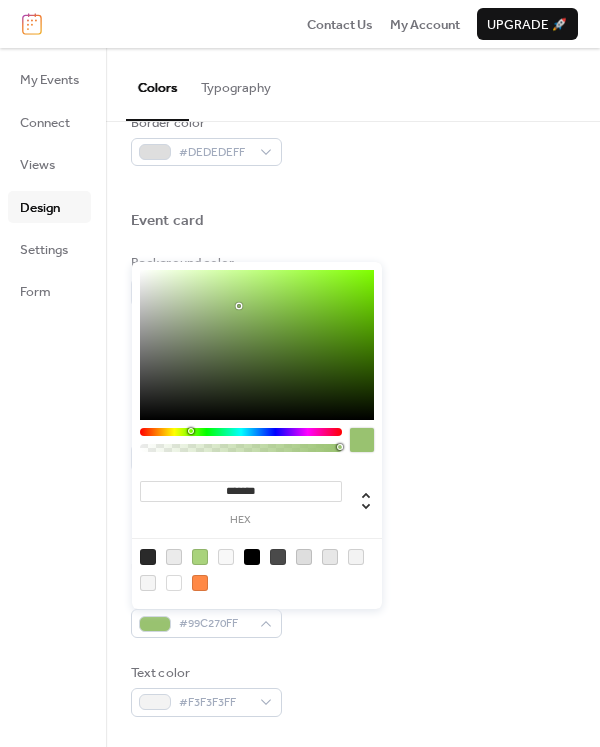 drag, startPoint x: 237, startPoint y: 293, endPoint x: 239, endPoint y: 306, distance: 13.152946 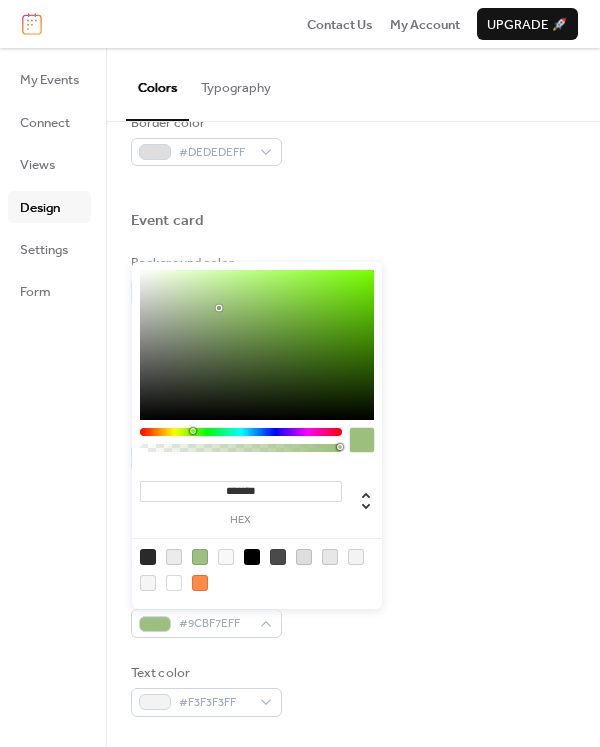 drag, startPoint x: 239, startPoint y: 306, endPoint x: 219, endPoint y: 308, distance: 20.09975 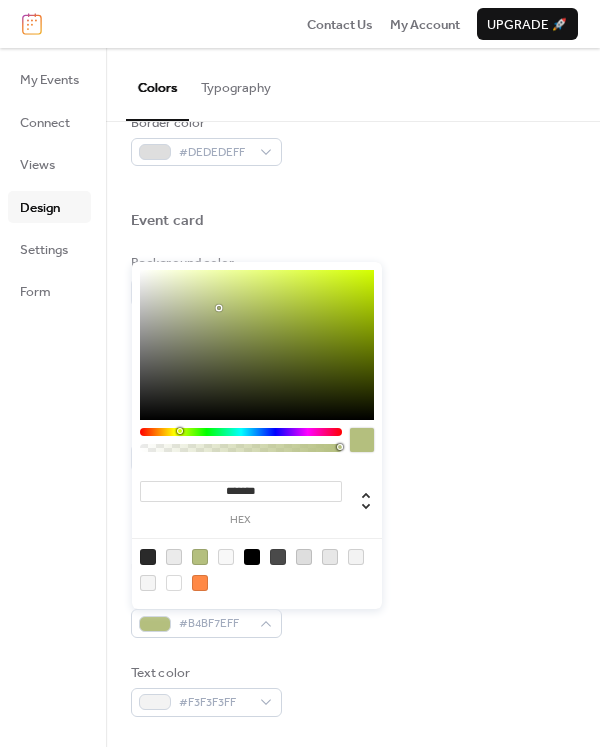 drag, startPoint x: 194, startPoint y: 433, endPoint x: 179, endPoint y: 434, distance: 15.033297 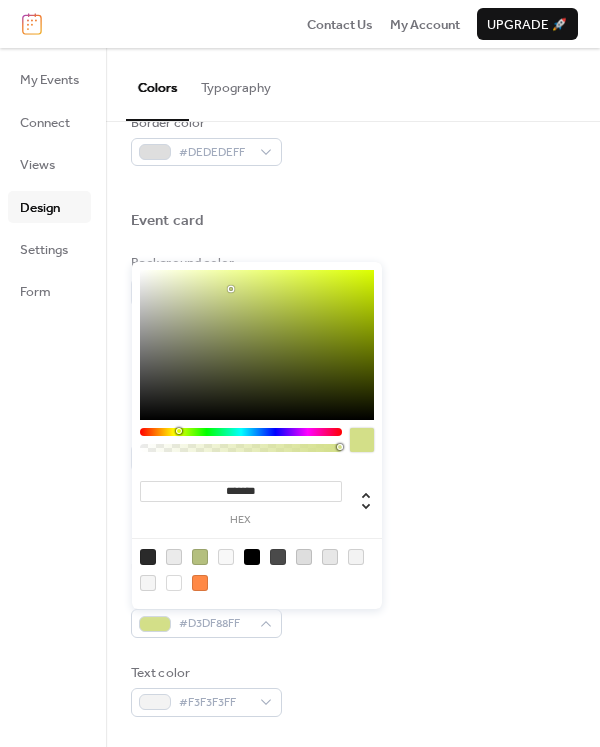 drag, startPoint x: 220, startPoint y: 307, endPoint x: 231, endPoint y: 289, distance: 21.095022 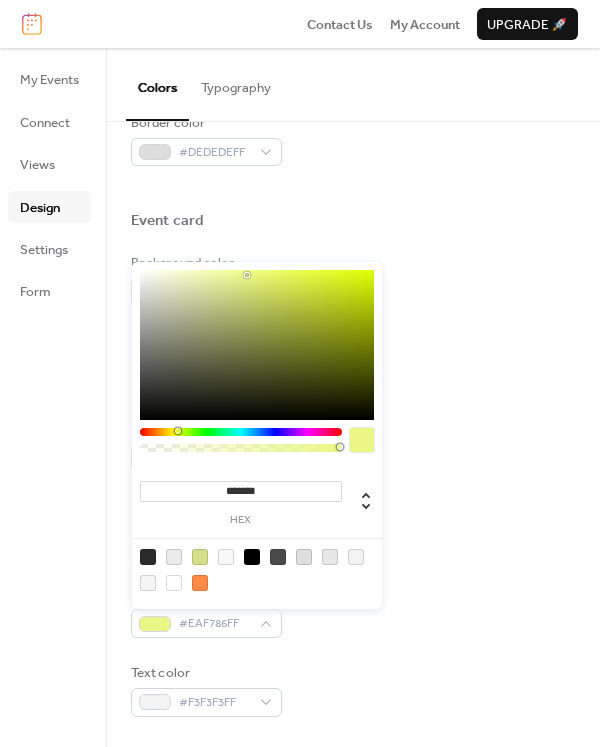 drag, startPoint x: 231, startPoint y: 289, endPoint x: 247, endPoint y: 275, distance: 21.260292 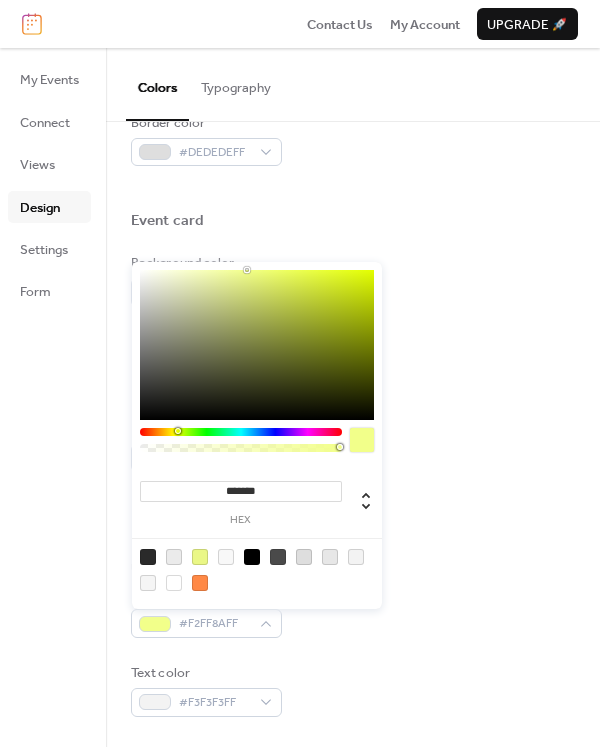 drag, startPoint x: 249, startPoint y: 277, endPoint x: 247, endPoint y: 264, distance: 13.152946 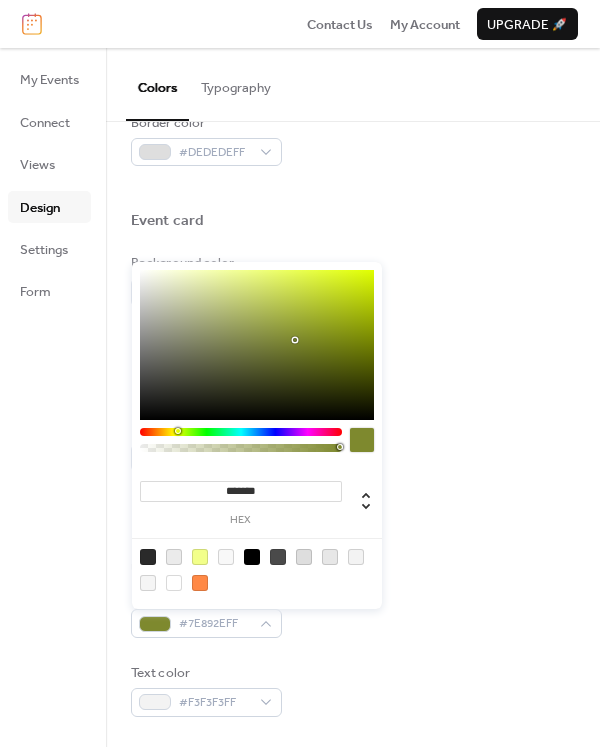 drag, startPoint x: 244, startPoint y: 271, endPoint x: 295, endPoint y: 340, distance: 85.8021 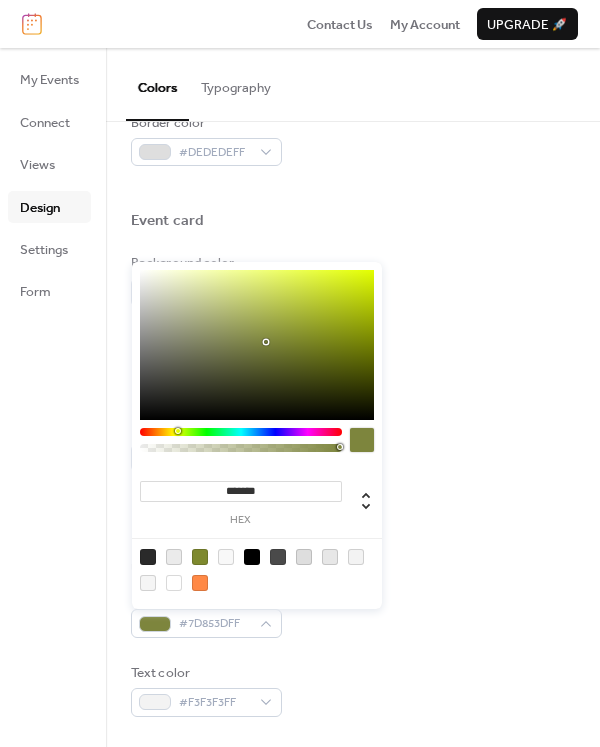 drag, startPoint x: 292, startPoint y: 338, endPoint x: 263, endPoint y: 342, distance: 29.274563 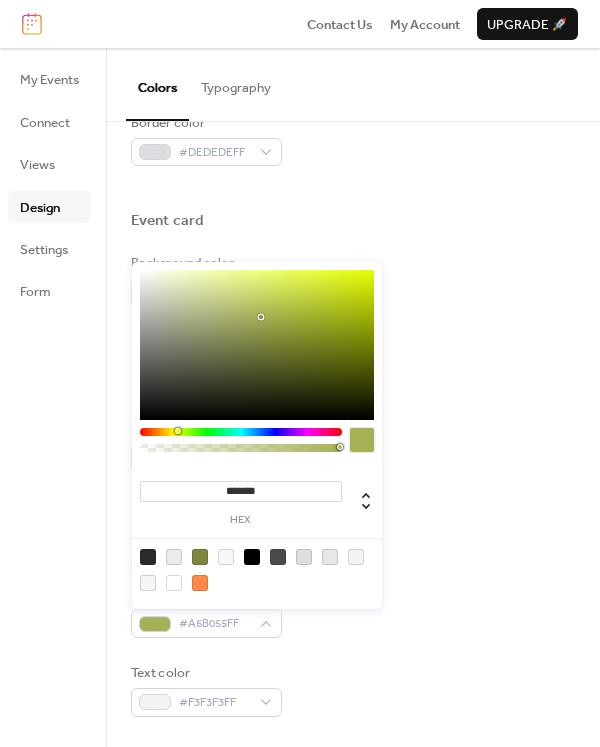 drag, startPoint x: 260, startPoint y: 338, endPoint x: 260, endPoint y: 317, distance: 21 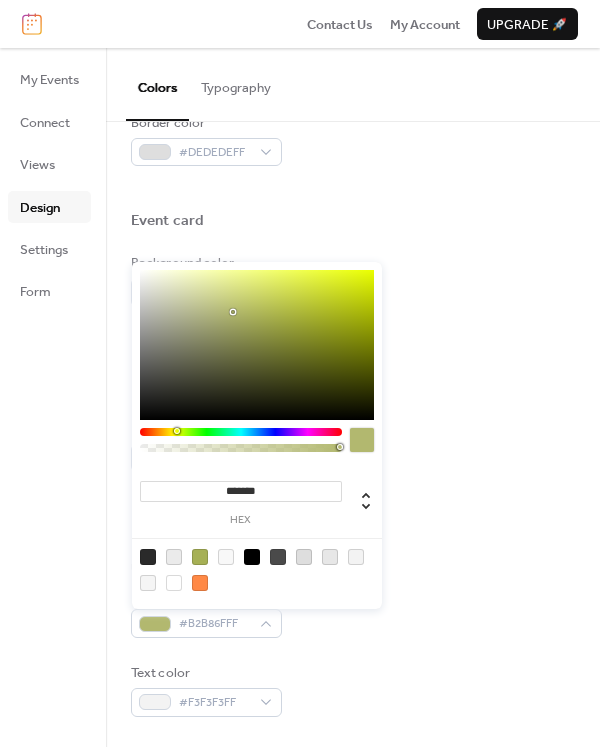 drag, startPoint x: 260, startPoint y: 317, endPoint x: 233, endPoint y: 312, distance: 27.45906 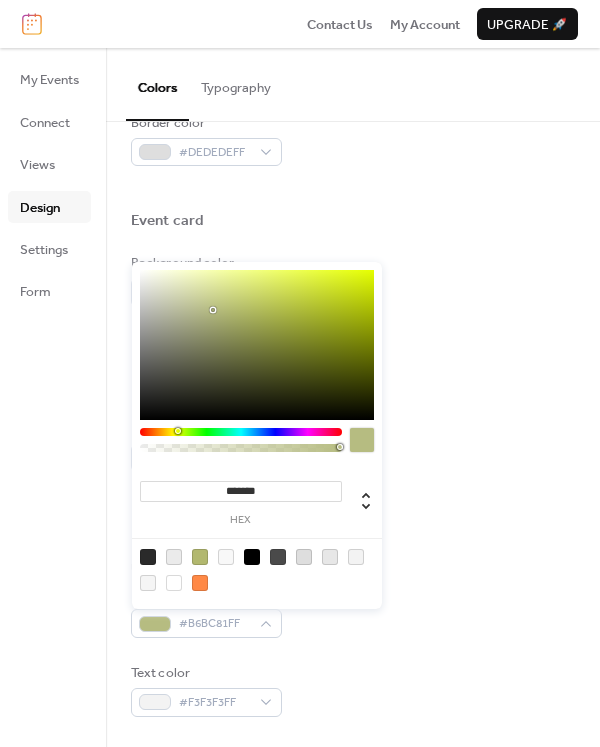 drag, startPoint x: 232, startPoint y: 312, endPoint x: 213, endPoint y: 310, distance: 19.104973 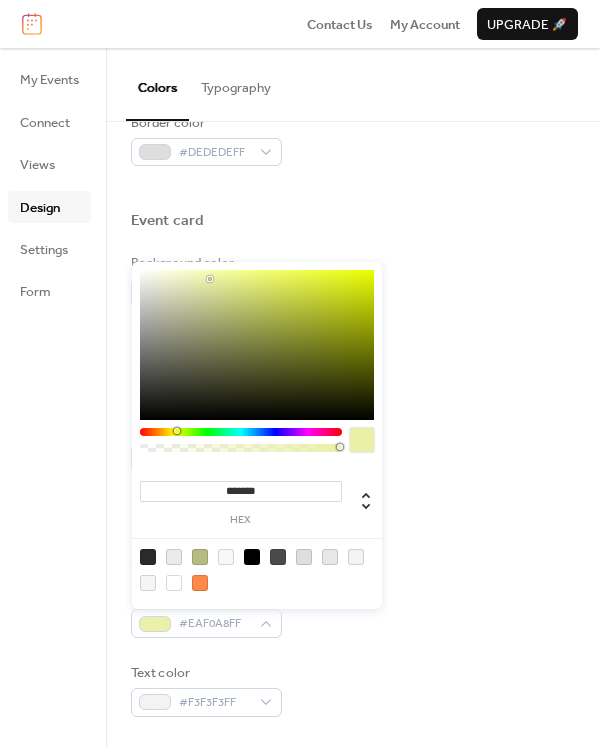 drag, startPoint x: 213, startPoint y: 310, endPoint x: 210, endPoint y: 279, distance: 31.144823 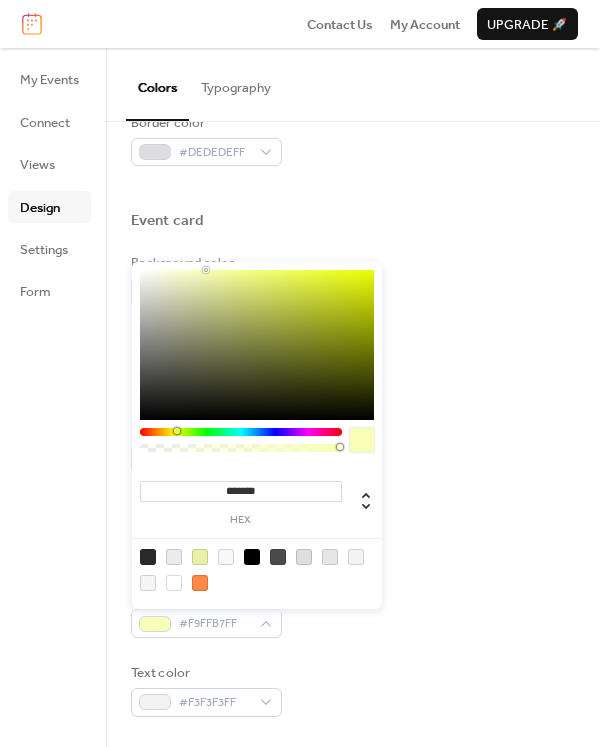 drag, startPoint x: 208, startPoint y: 275, endPoint x: 206, endPoint y: 265, distance: 10.198039 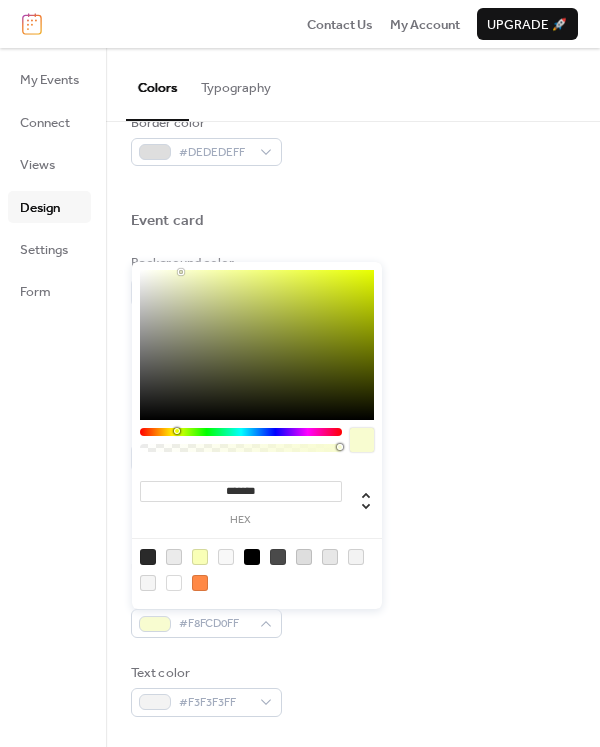 drag, startPoint x: 205, startPoint y: 269, endPoint x: 181, endPoint y: 272, distance: 24.186773 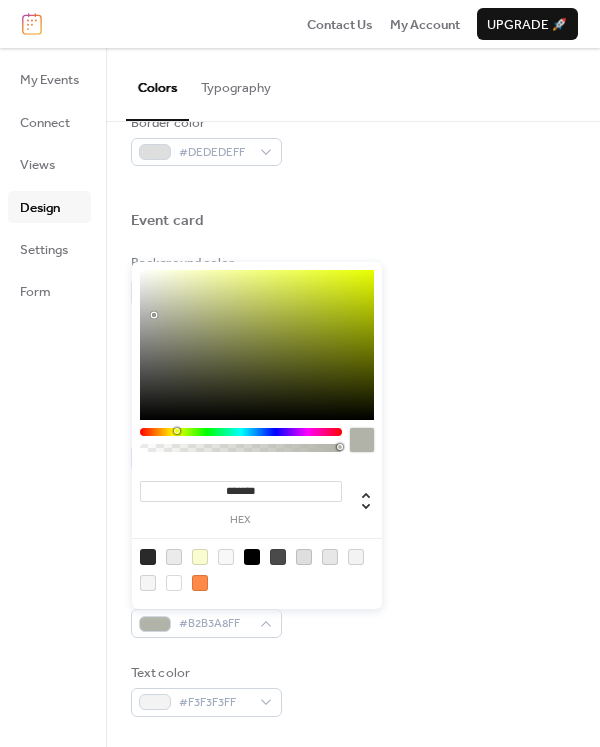 drag, startPoint x: 178, startPoint y: 272, endPoint x: 155, endPoint y: 315, distance: 48.76474 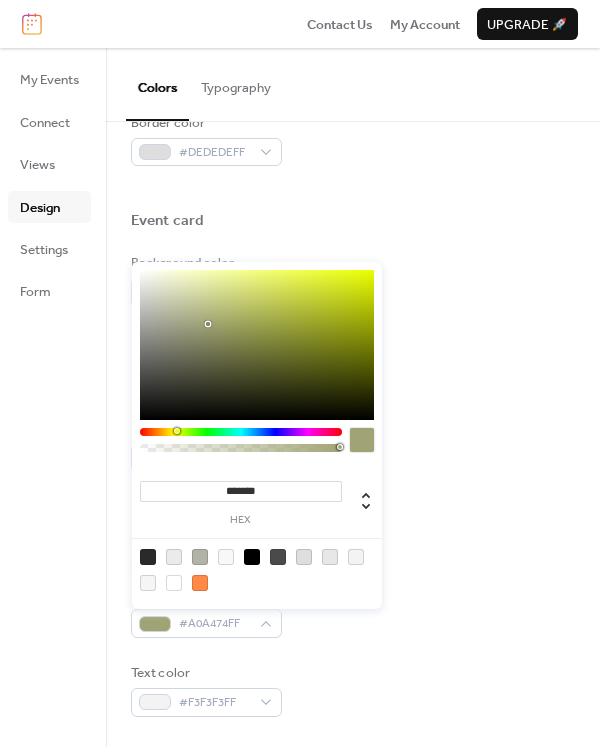 drag, startPoint x: 156, startPoint y: 316, endPoint x: 208, endPoint y: 324, distance: 52.611786 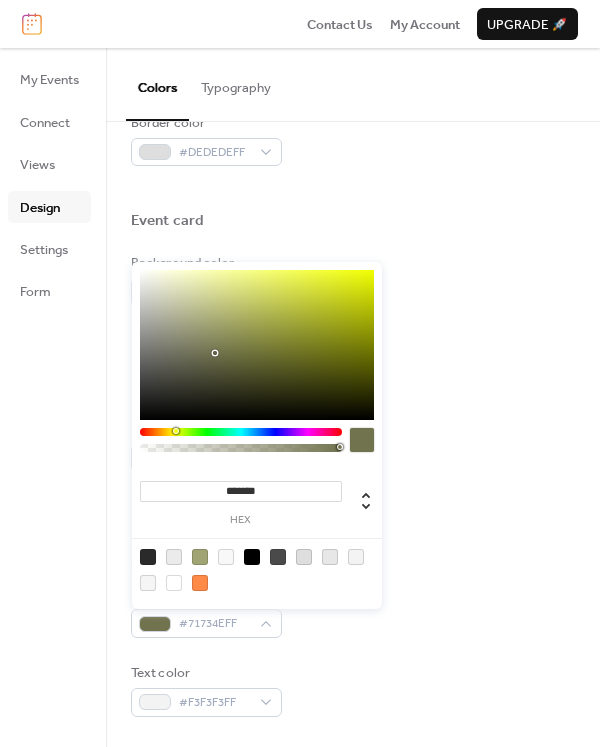 drag, startPoint x: 204, startPoint y: 321, endPoint x: 215, endPoint y: 353, distance: 33.83785 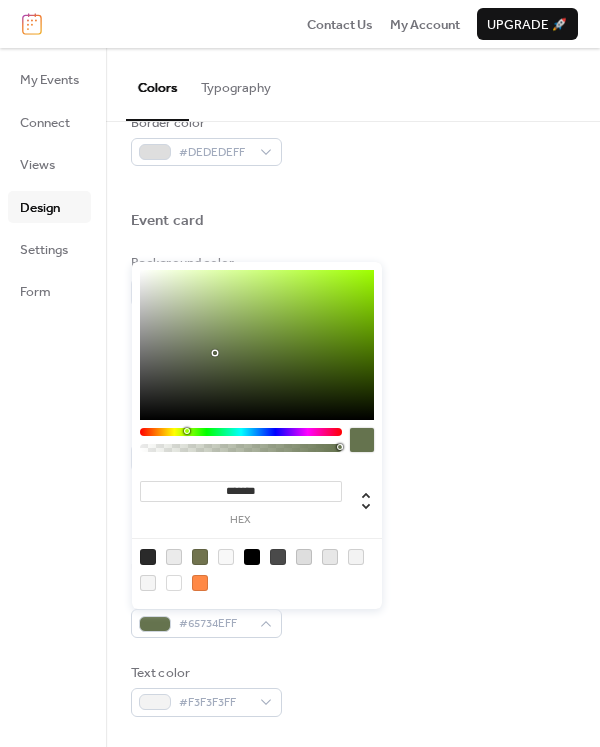 click at bounding box center (187, 431) 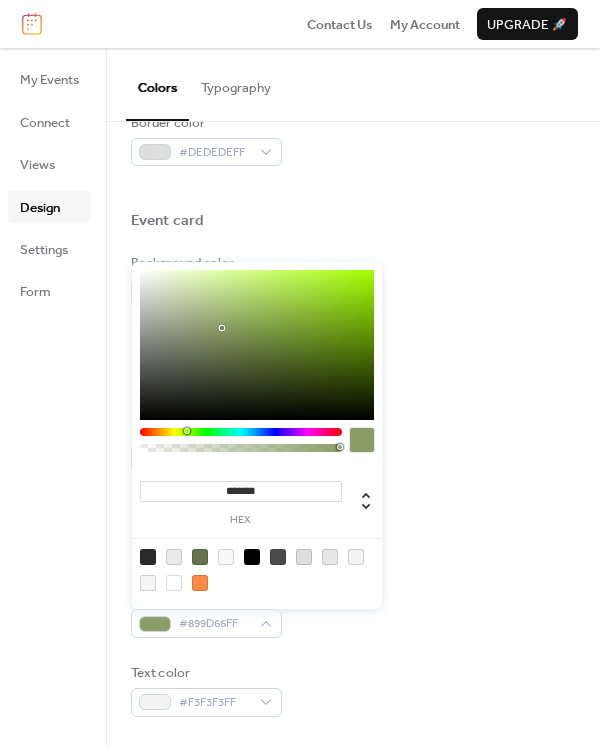 drag, startPoint x: 212, startPoint y: 352, endPoint x: 222, endPoint y: 328, distance: 26 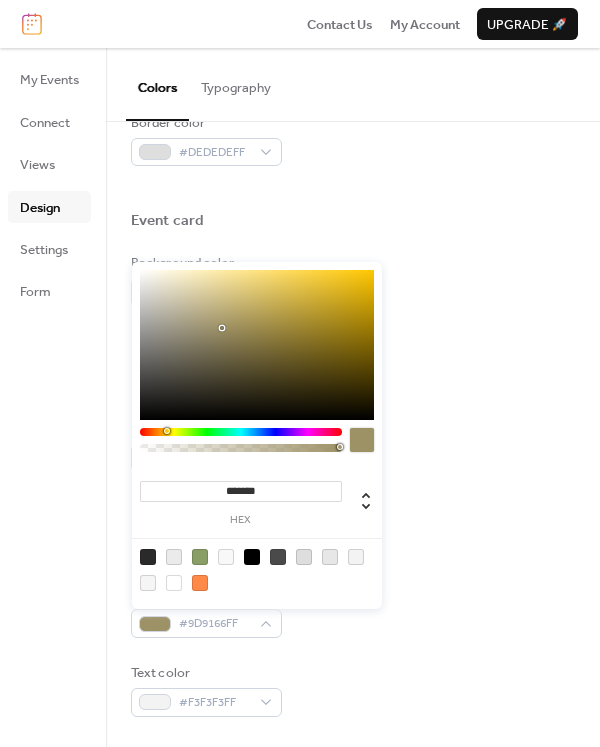 drag, startPoint x: 184, startPoint y: 434, endPoint x: 166, endPoint y: 437, distance: 18.248287 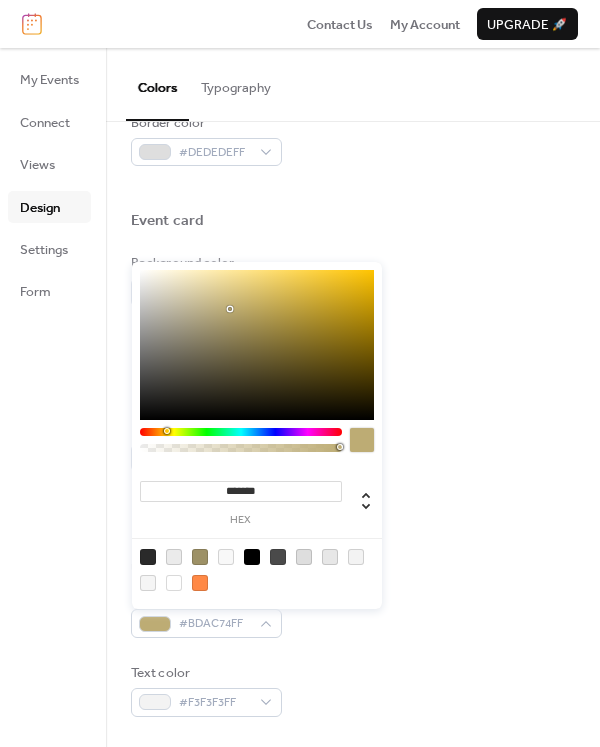 drag, startPoint x: 220, startPoint y: 328, endPoint x: 230, endPoint y: 309, distance: 21.470911 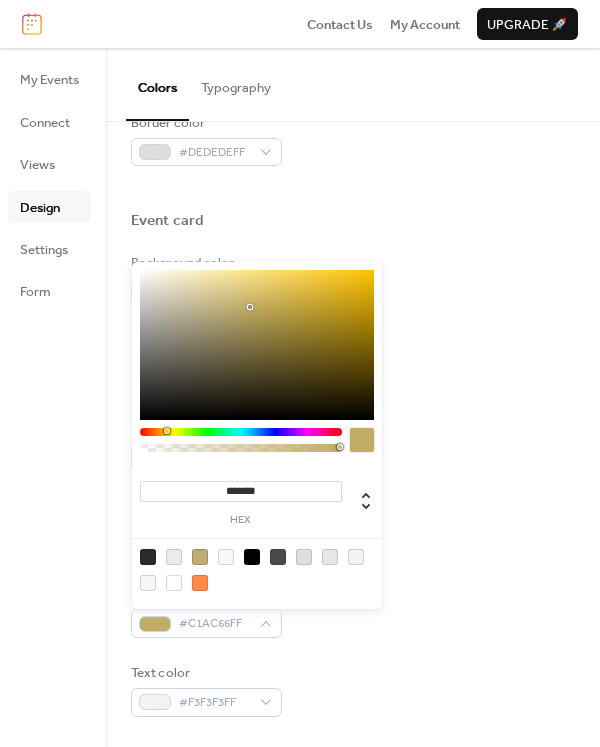 drag, startPoint x: 230, startPoint y: 309, endPoint x: 253, endPoint y: 307, distance: 23.086792 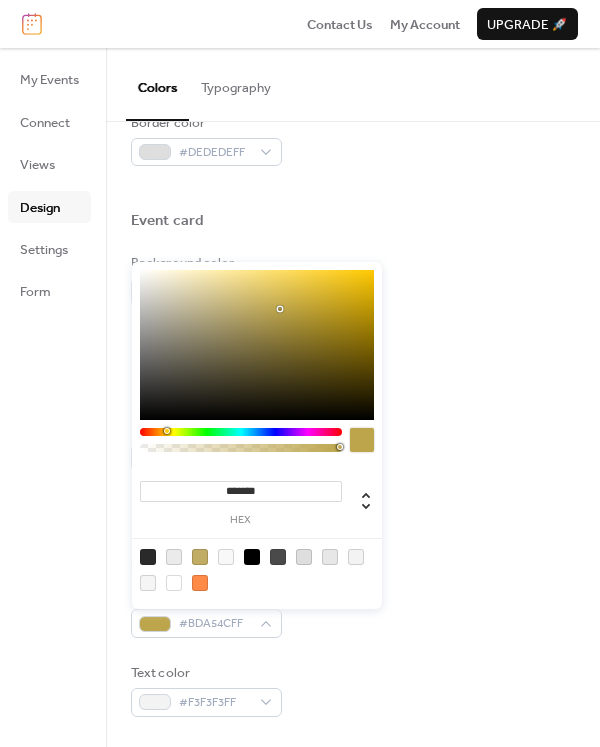 drag, startPoint x: 253, startPoint y: 307, endPoint x: 287, endPoint y: 308, distance: 34.0147 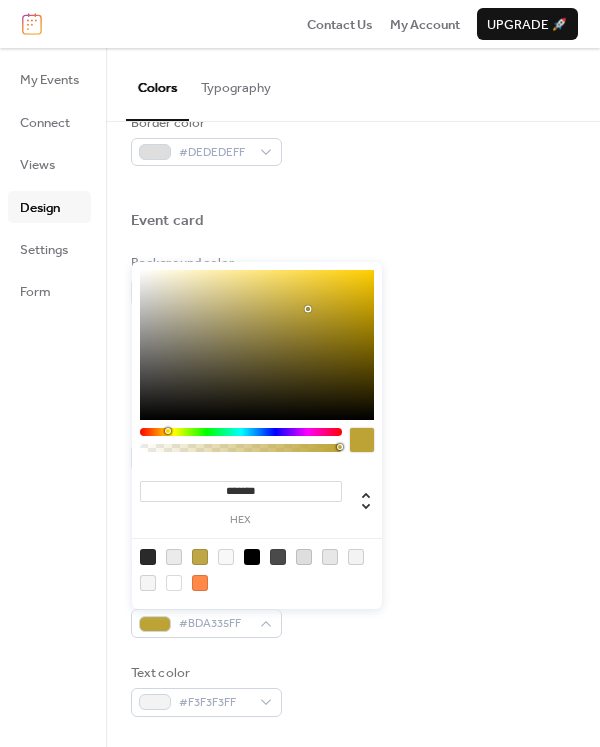 drag, startPoint x: 287, startPoint y: 308, endPoint x: 308, endPoint y: 309, distance: 21.023796 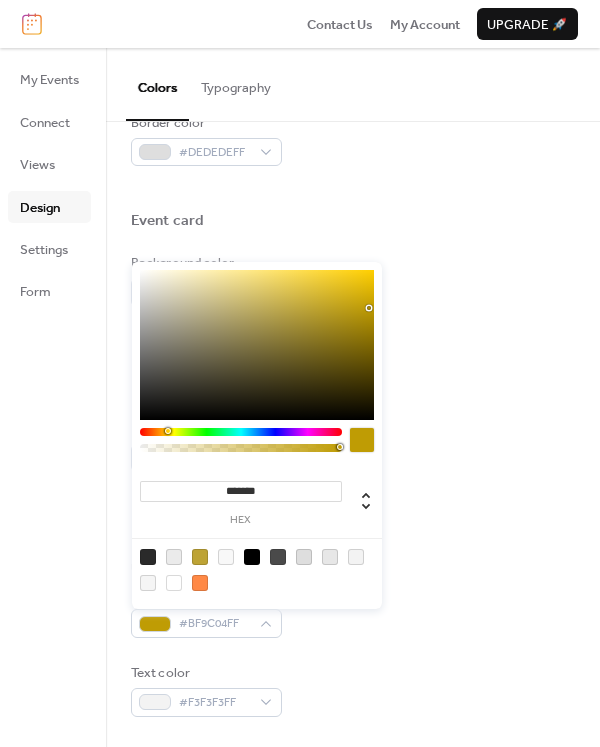 drag, startPoint x: 308, startPoint y: 309, endPoint x: 370, endPoint y: 308, distance: 62.008064 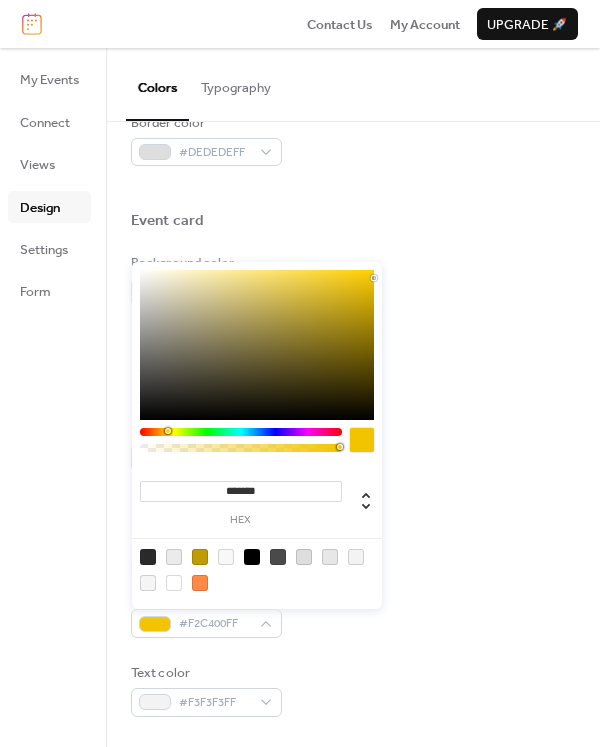drag, startPoint x: 370, startPoint y: 308, endPoint x: 375, endPoint y: 263, distance: 45.276924 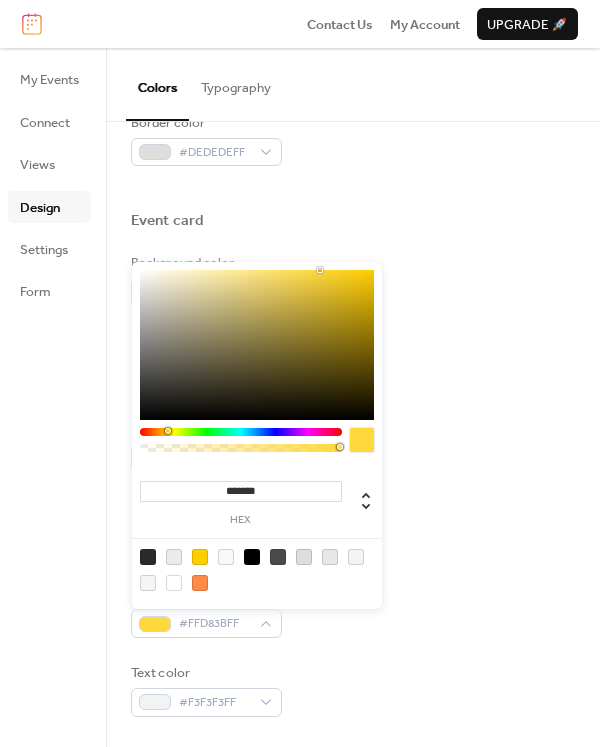 drag, startPoint x: 373, startPoint y: 271, endPoint x: 320, endPoint y: 264, distance: 53.460266 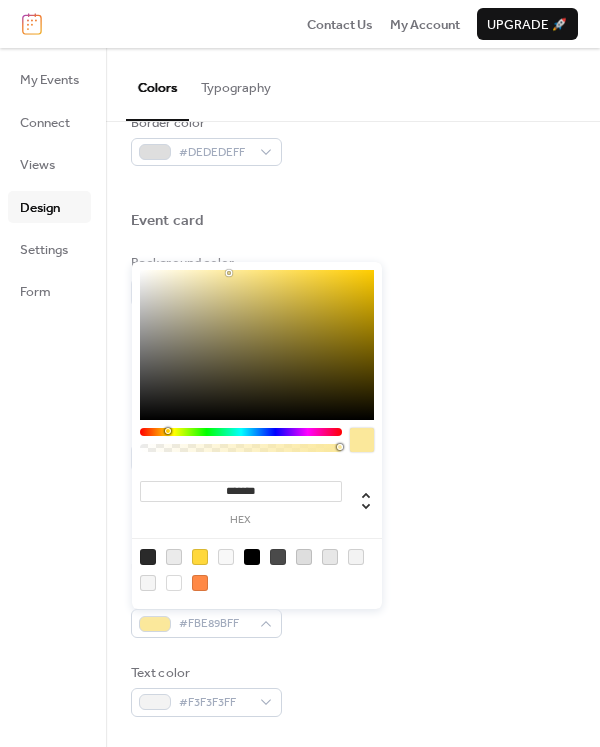 drag, startPoint x: 320, startPoint y: 270, endPoint x: 229, endPoint y: 273, distance: 91.04944 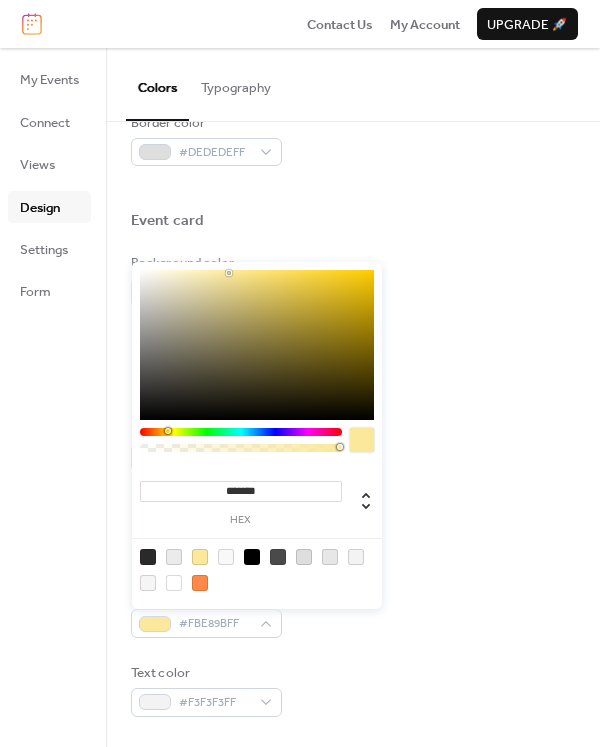 click at bounding box center [229, 273] 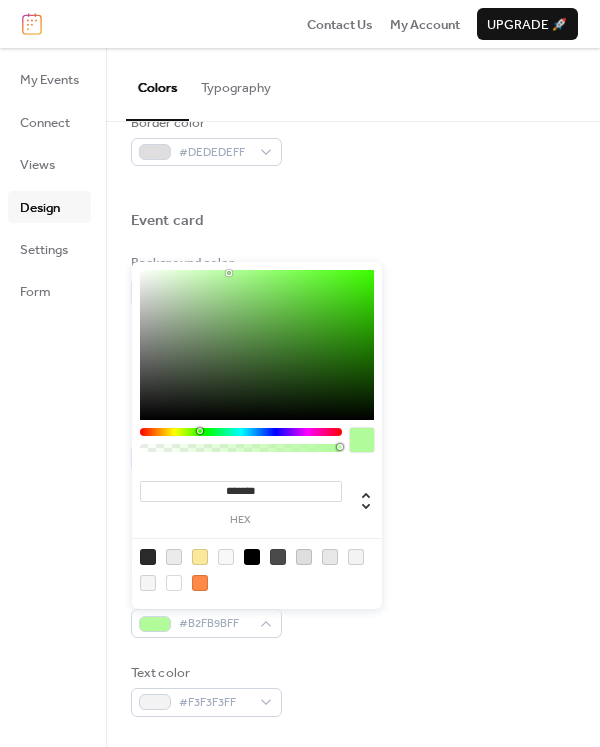 drag, startPoint x: 168, startPoint y: 432, endPoint x: 199, endPoint y: 432, distance: 31 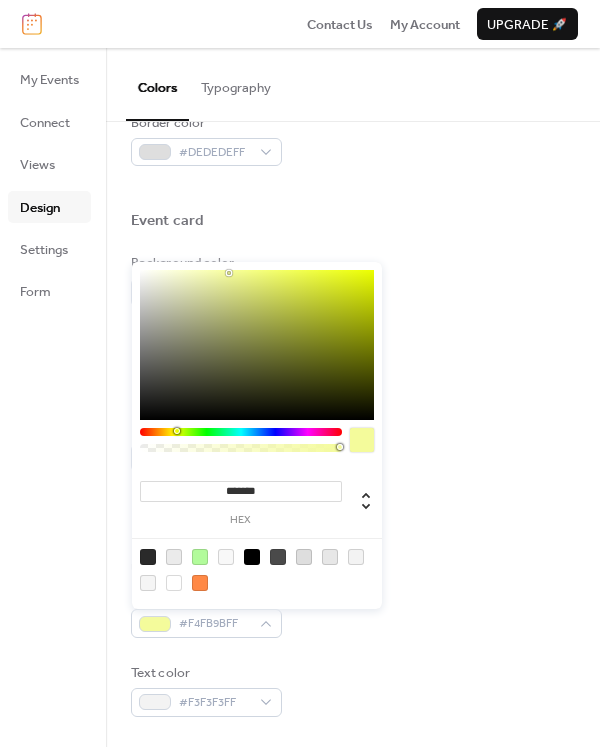 drag, startPoint x: 199, startPoint y: 432, endPoint x: 176, endPoint y: 435, distance: 23.194826 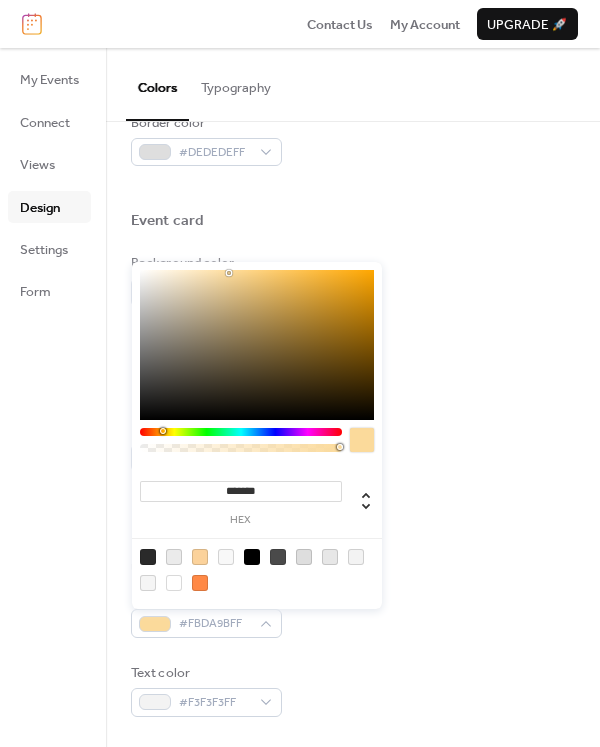 drag, startPoint x: 176, startPoint y: 435, endPoint x: 162, endPoint y: 435, distance: 14 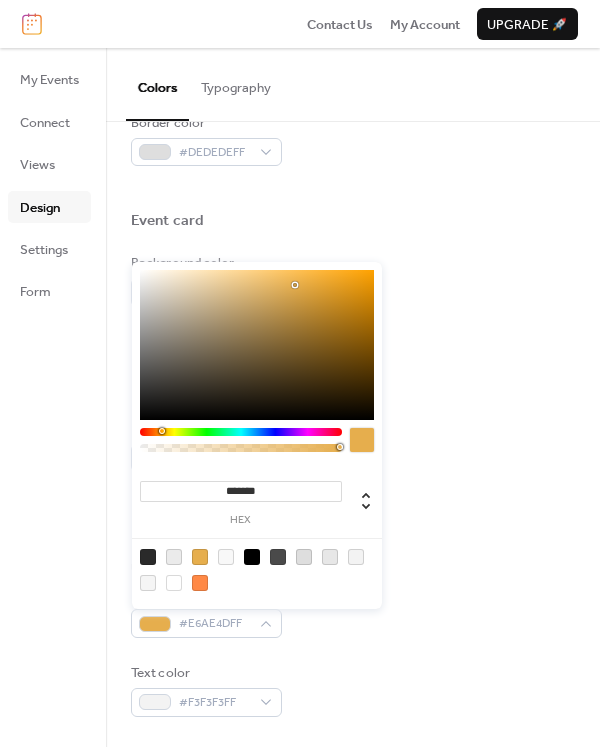 drag, startPoint x: 229, startPoint y: 274, endPoint x: 295, endPoint y: 285, distance: 66.910385 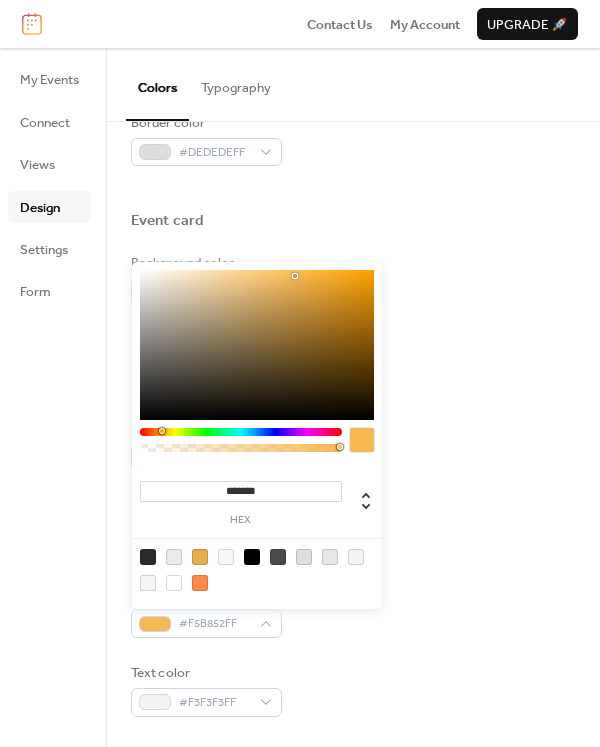 click at bounding box center [295, 276] 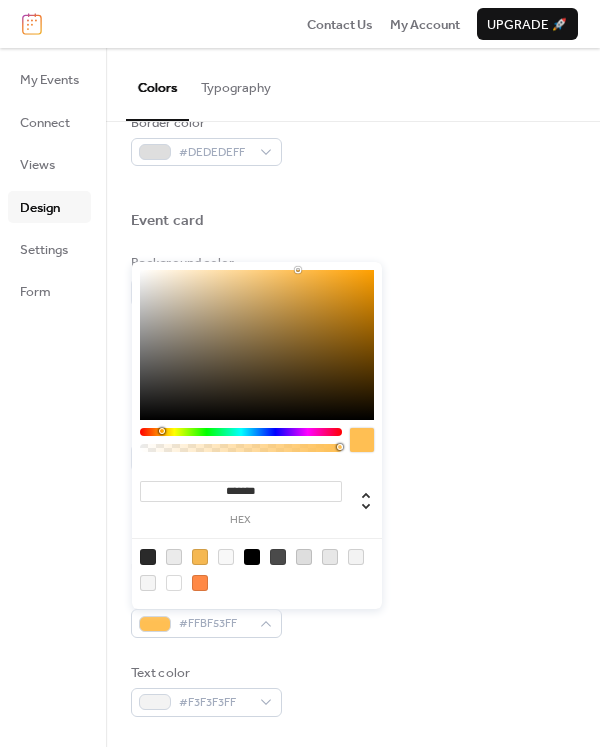 click at bounding box center [298, 270] 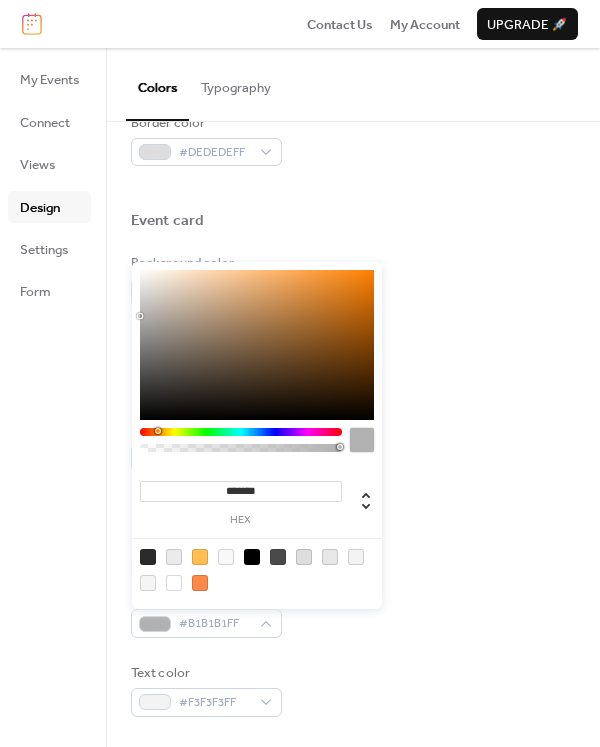 drag, startPoint x: 298, startPoint y: 270, endPoint x: 137, endPoint y: 311, distance: 166.1385 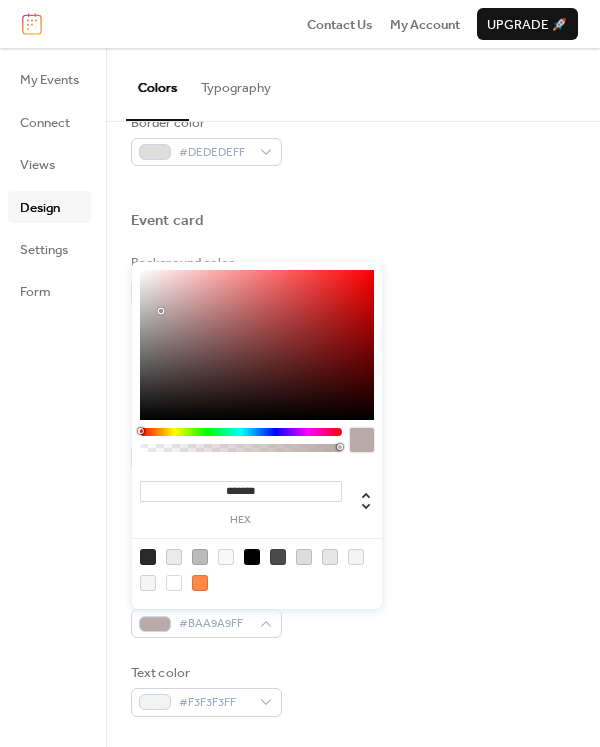 drag, startPoint x: 140, startPoint y: 311, endPoint x: 161, endPoint y: 311, distance: 21 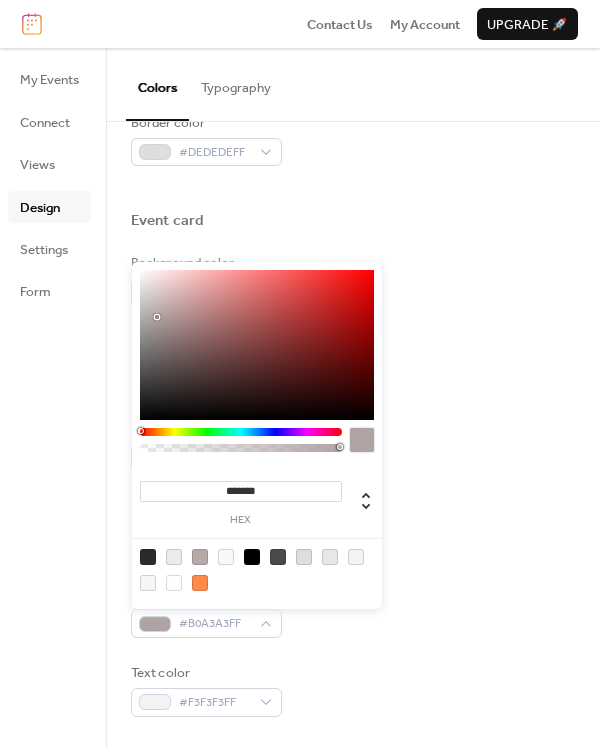 click at bounding box center [257, 345] 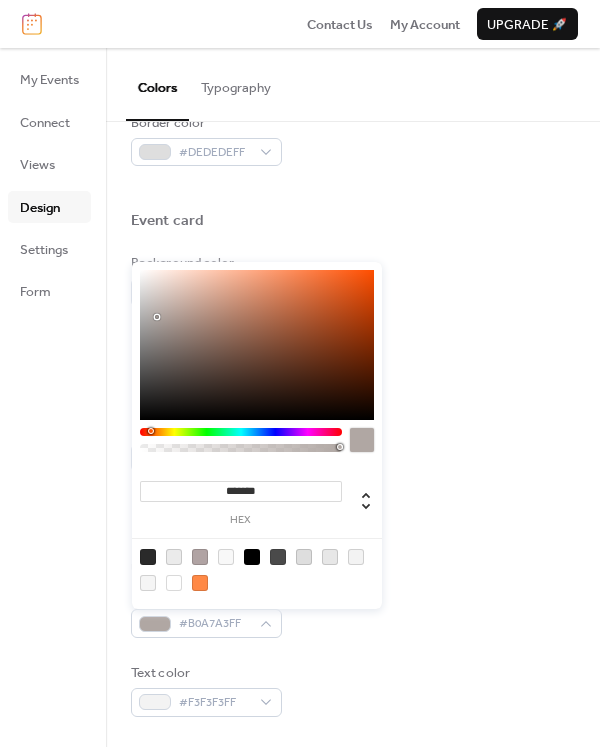 drag, startPoint x: 138, startPoint y: 431, endPoint x: 151, endPoint y: 432, distance: 13.038404 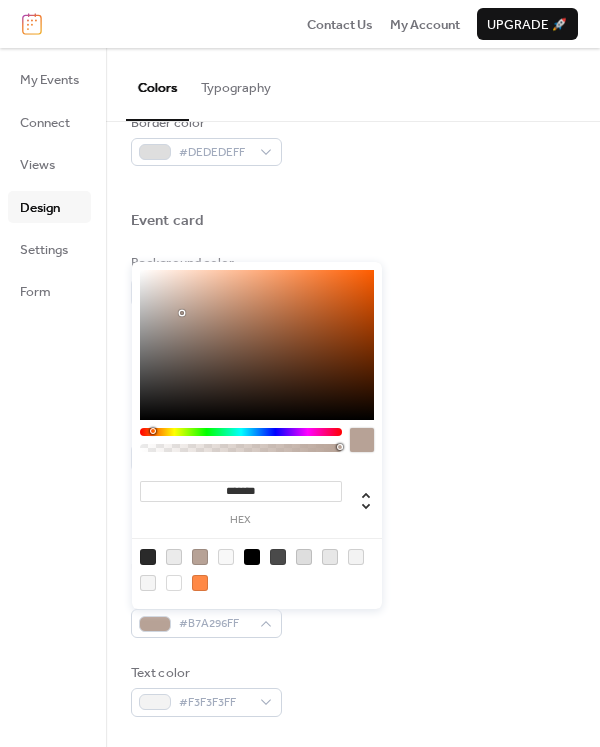 drag, startPoint x: 156, startPoint y: 316, endPoint x: 181, endPoint y: 313, distance: 25.179358 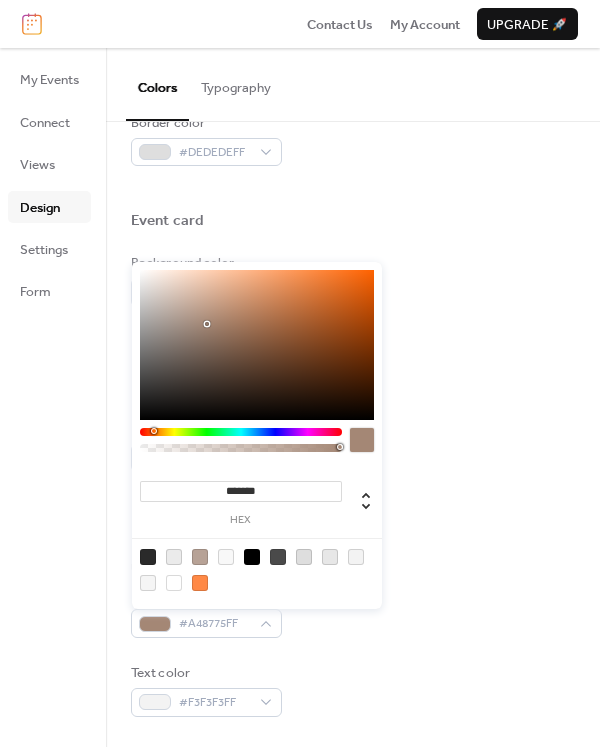 drag, startPoint x: 181, startPoint y: 313, endPoint x: 207, endPoint y: 324, distance: 28.231188 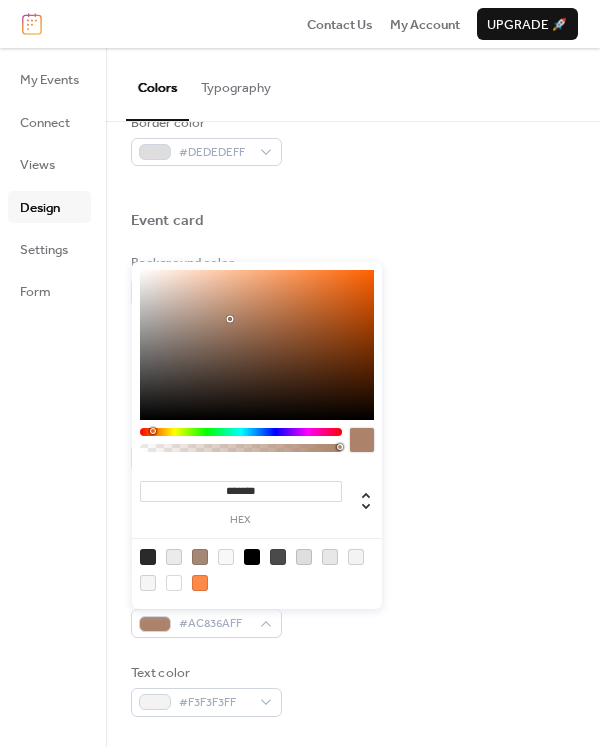 drag, startPoint x: 204, startPoint y: 322, endPoint x: 232, endPoint y: 319, distance: 28.160255 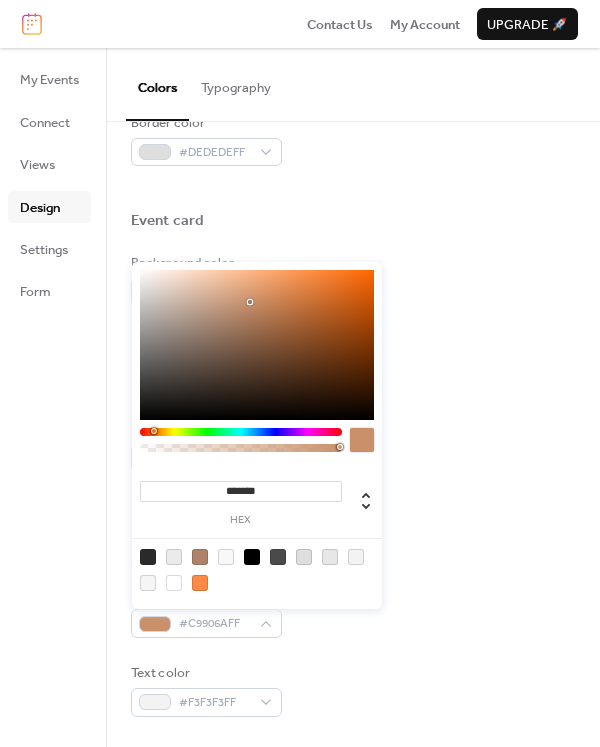 drag, startPoint x: 232, startPoint y: 319, endPoint x: 253, endPoint y: 295, distance: 31.890438 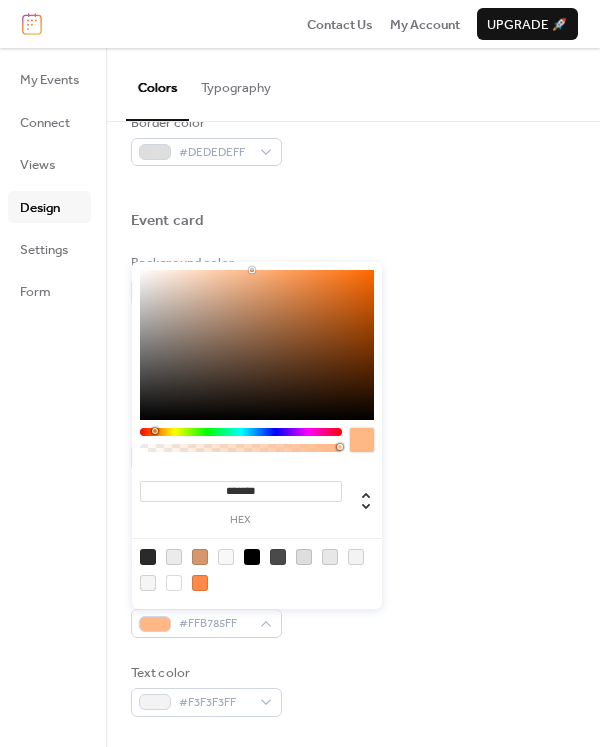 drag, startPoint x: 253, startPoint y: 295, endPoint x: 252, endPoint y: 264, distance: 31.016125 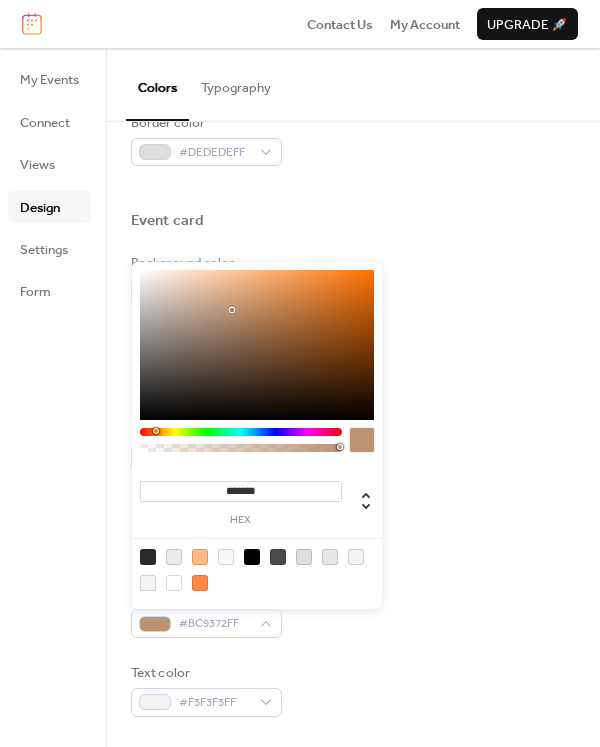 drag, startPoint x: 250, startPoint y: 268, endPoint x: 231, endPoint y: 310, distance: 46.09772 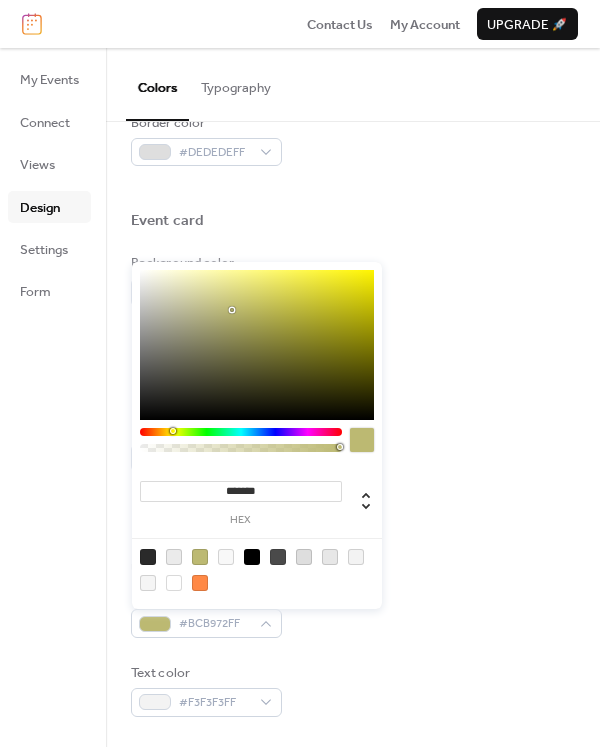 drag, startPoint x: 158, startPoint y: 429, endPoint x: 172, endPoint y: 428, distance: 14.035668 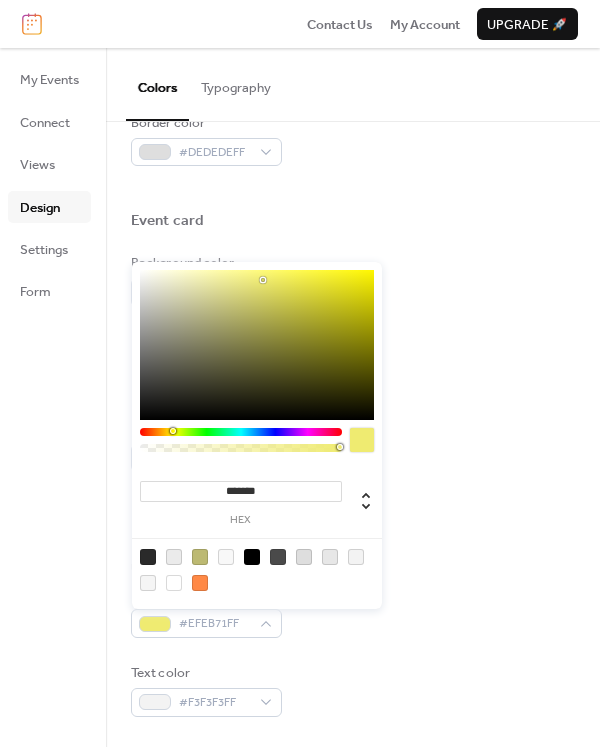 drag, startPoint x: 232, startPoint y: 310, endPoint x: 263, endPoint y: 280, distance: 43.13931 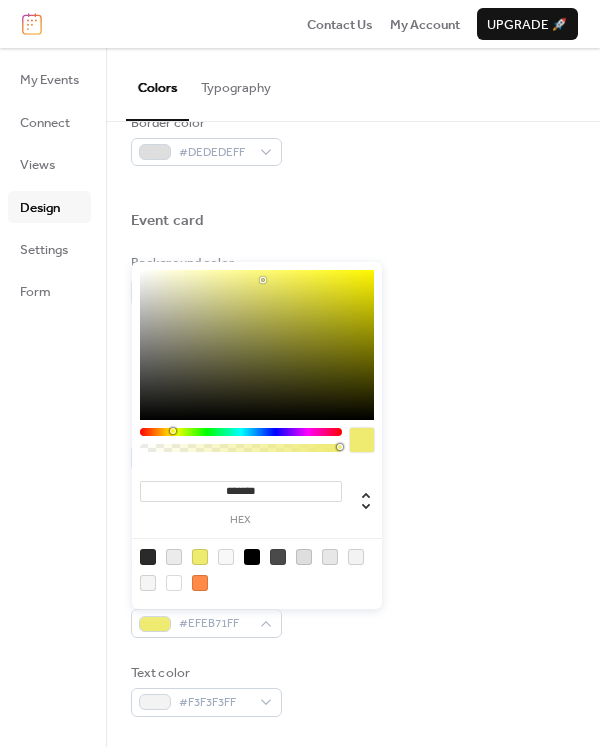 click at bounding box center (200, 583) 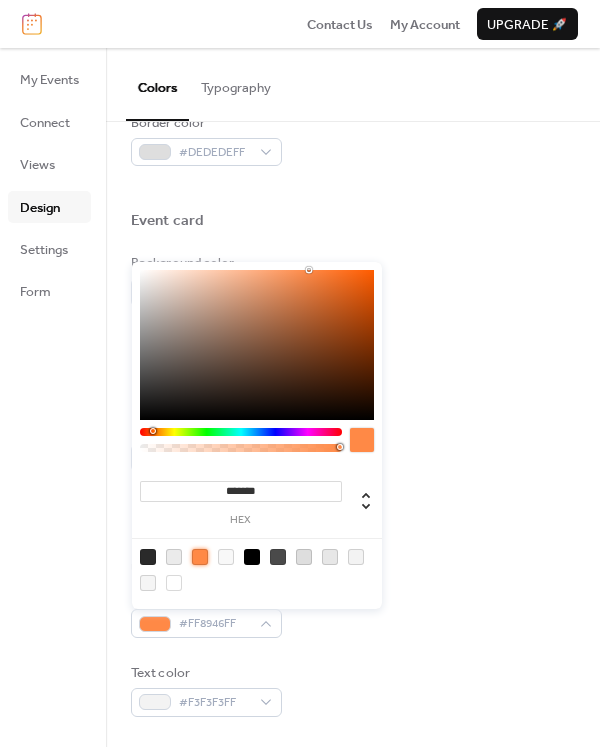 click at bounding box center [257, 569] 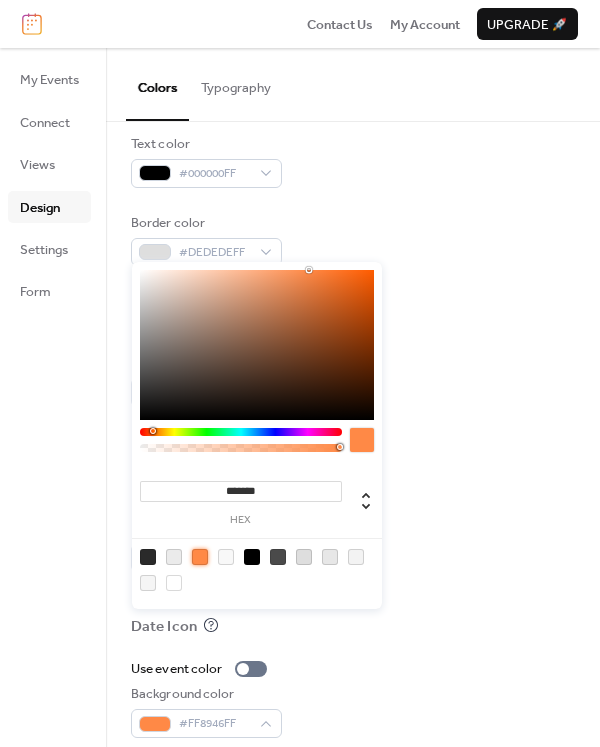 click at bounding box center [148, 557] 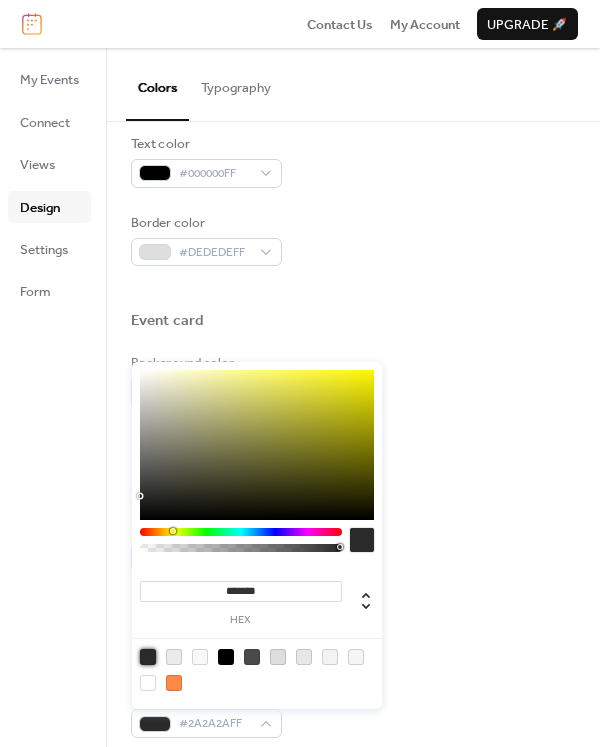 click at bounding box center (226, 657) 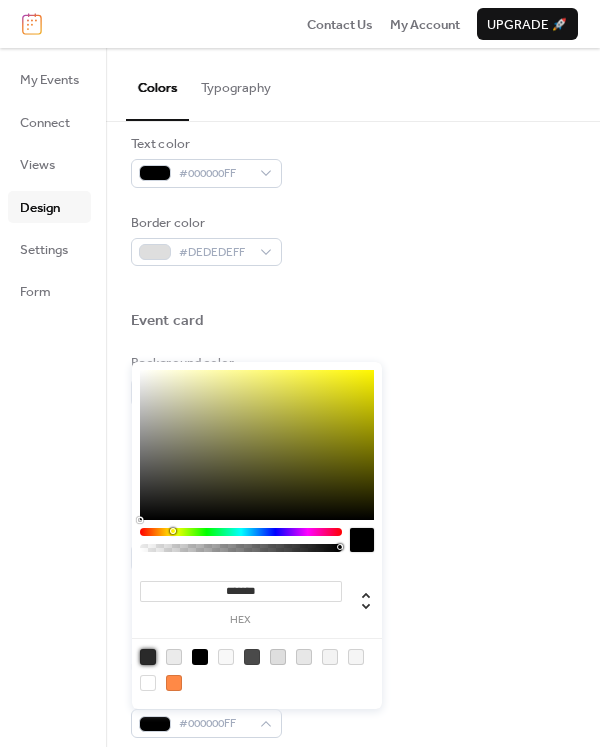 click at bounding box center (148, 657) 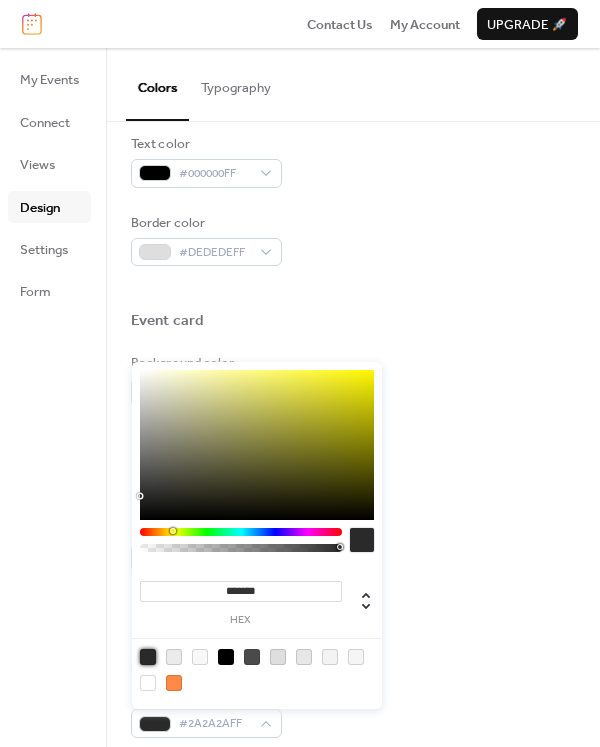 click on "Background color #FFFFFFFF" at bounding box center [353, 380] 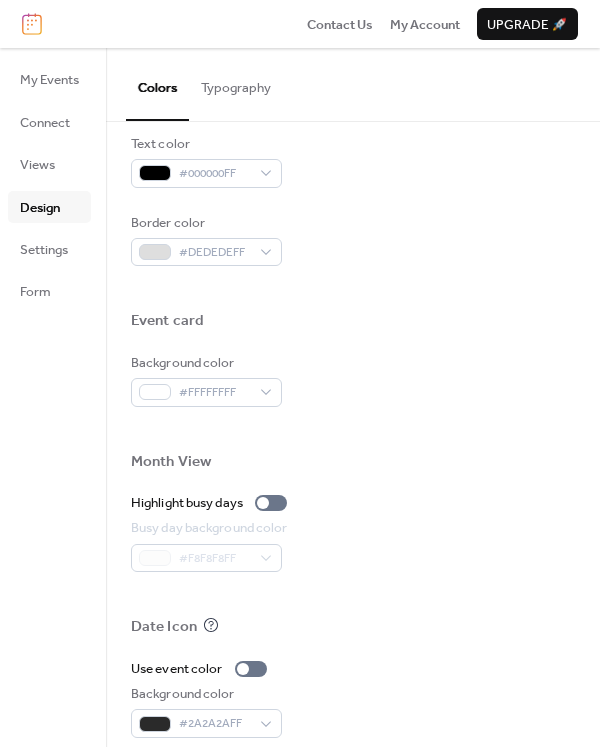 drag, startPoint x: 593, startPoint y: 543, endPoint x: 603, endPoint y: 581, distance: 39.293766 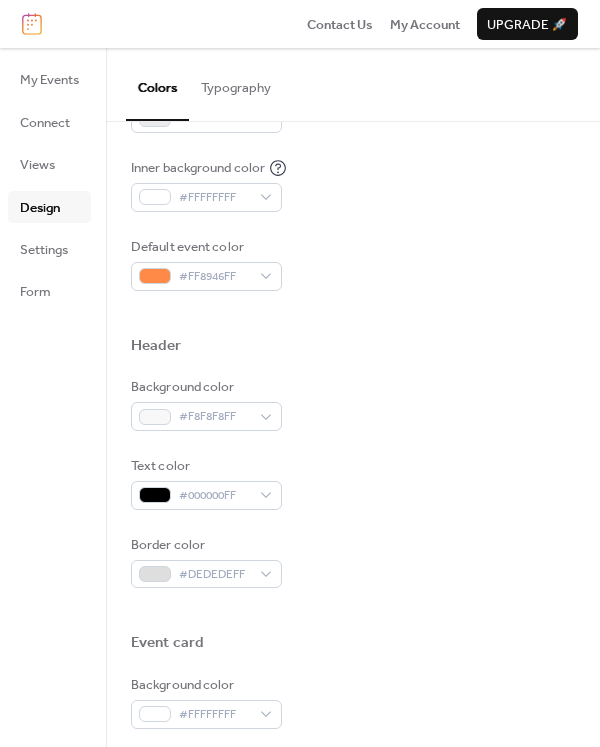 scroll, scrollTop: 513, scrollLeft: 0, axis: vertical 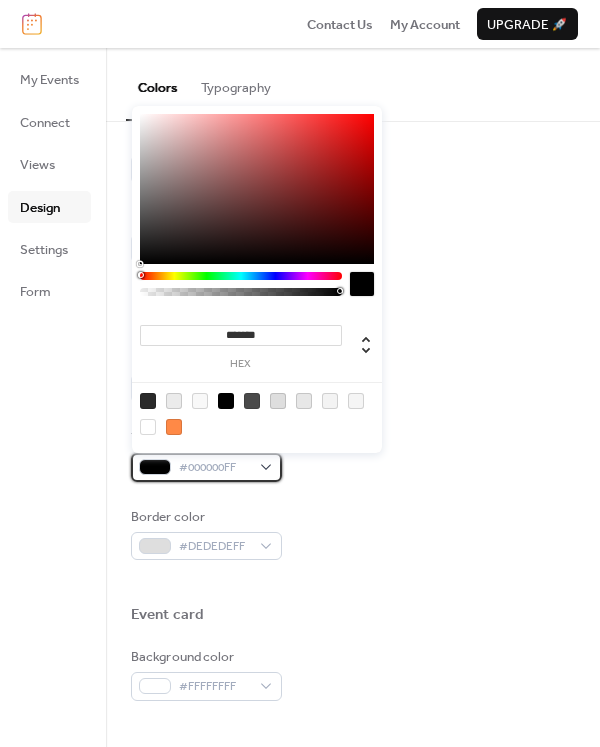 click on "#000000FF" at bounding box center [206, 467] 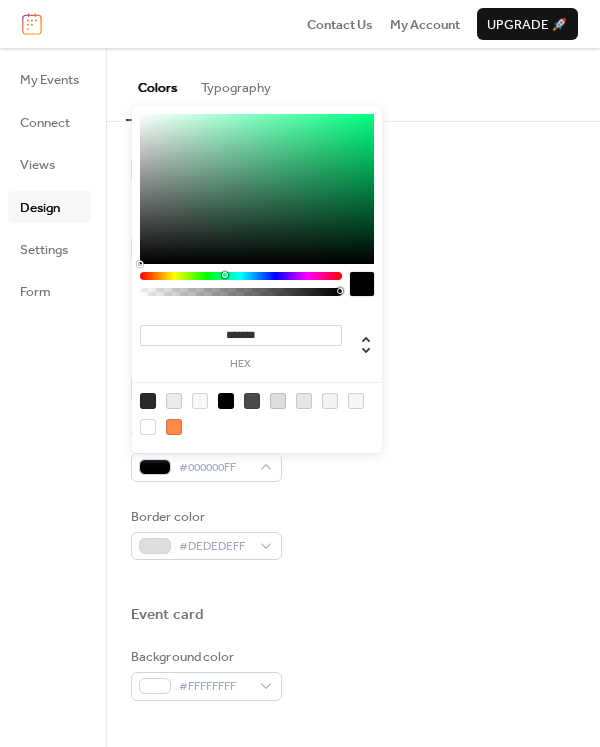 drag, startPoint x: 140, startPoint y: 276, endPoint x: 224, endPoint y: 275, distance: 84.00595 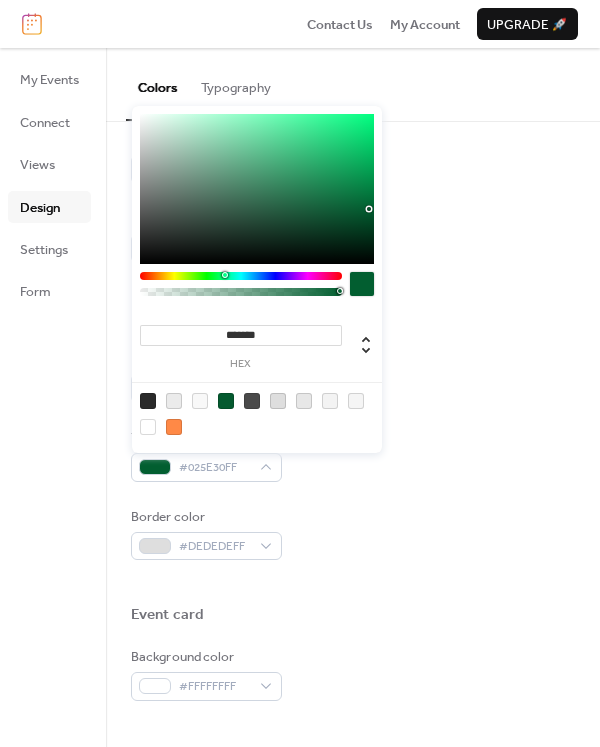 type on "*******" 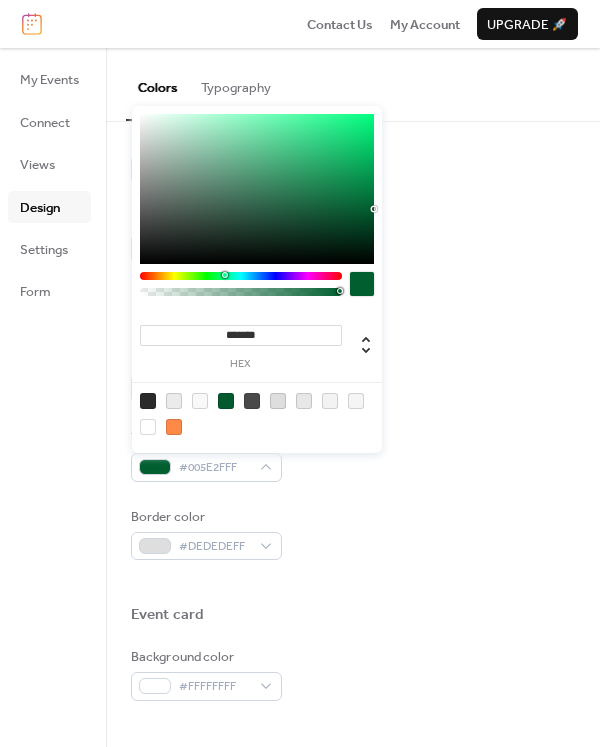 drag, startPoint x: 365, startPoint y: 210, endPoint x: 381, endPoint y: 209, distance: 16.03122 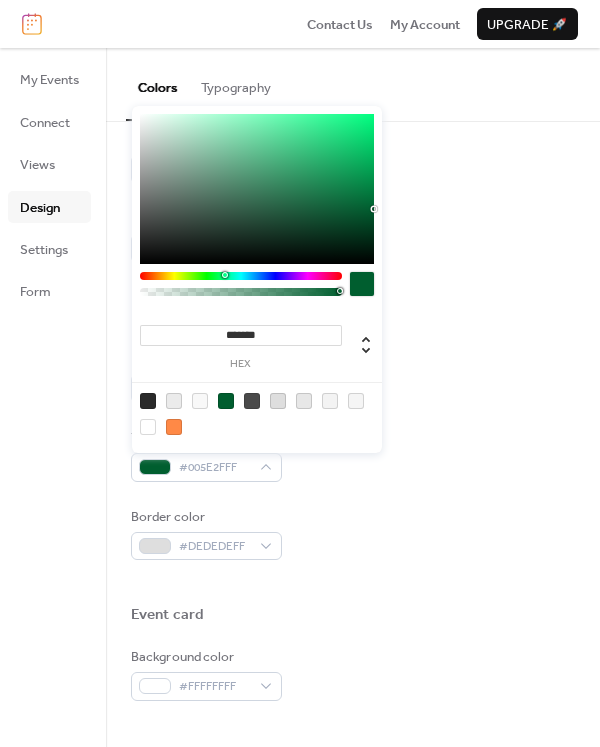 click at bounding box center [353, 582] 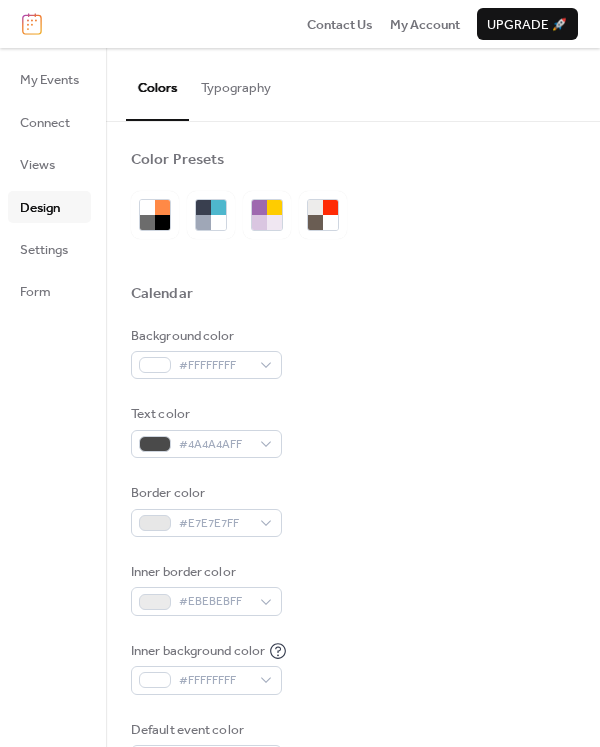 scroll, scrollTop: 0, scrollLeft: 0, axis: both 